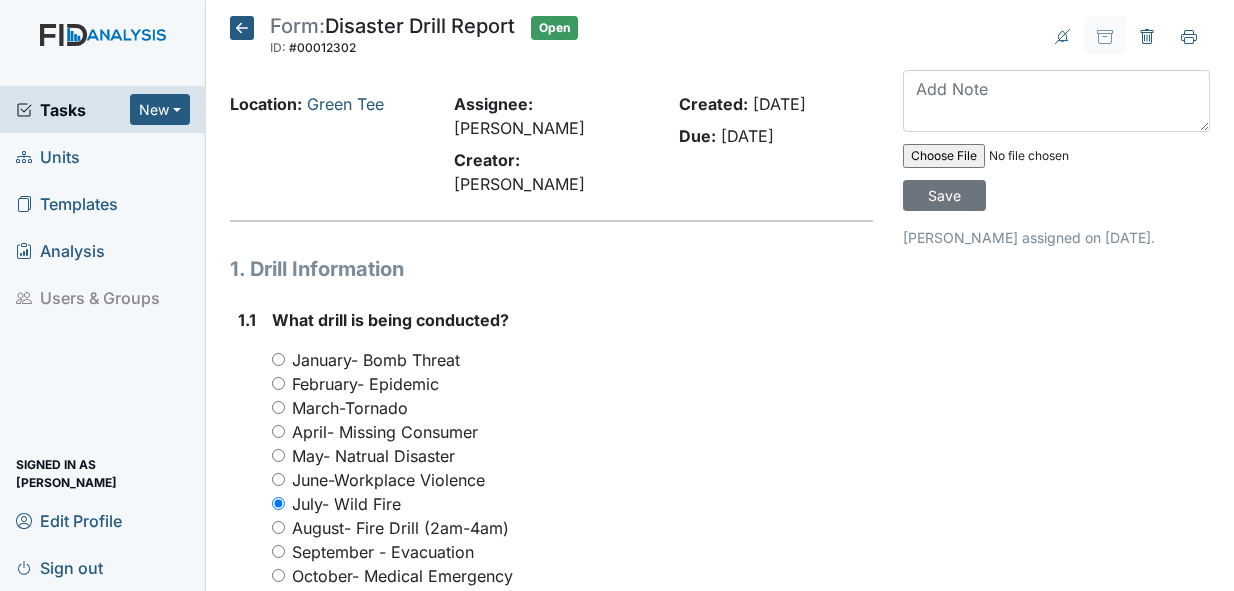 scroll, scrollTop: 0, scrollLeft: 0, axis: both 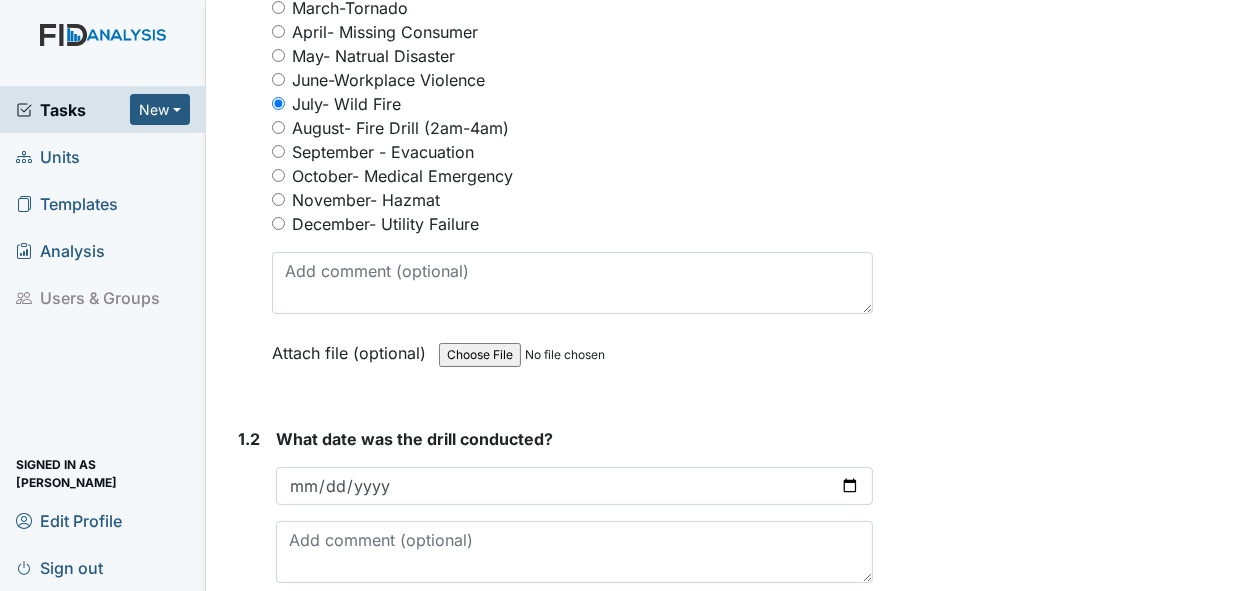 click on "2025-07-10" at bounding box center [575, 486] 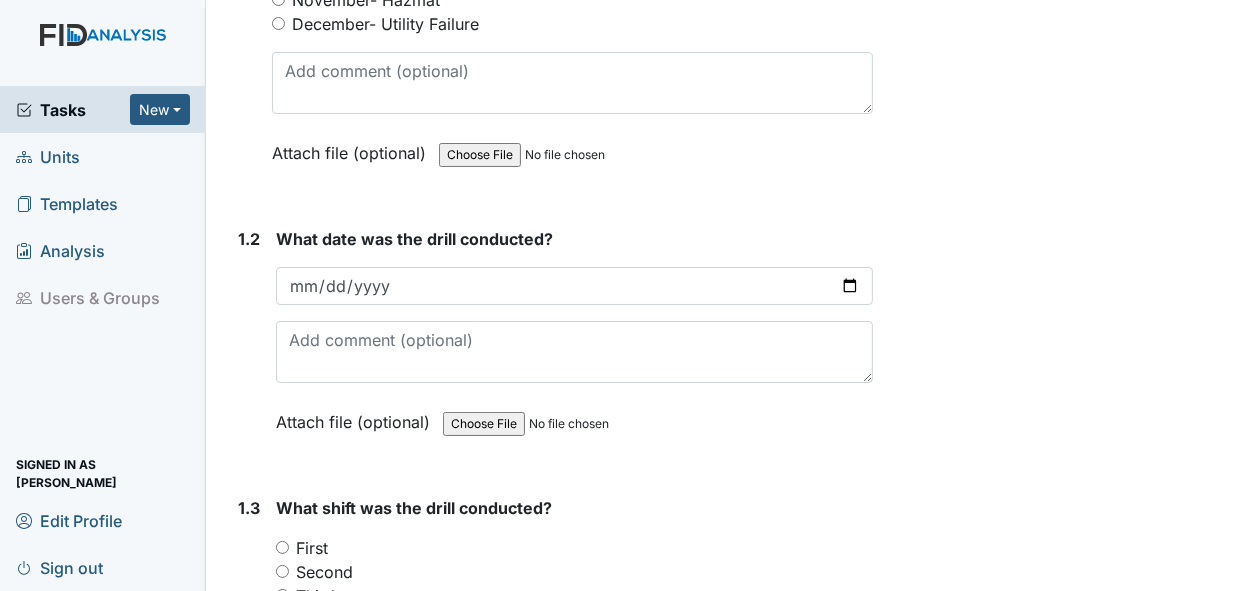 scroll, scrollTop: 700, scrollLeft: 0, axis: vertical 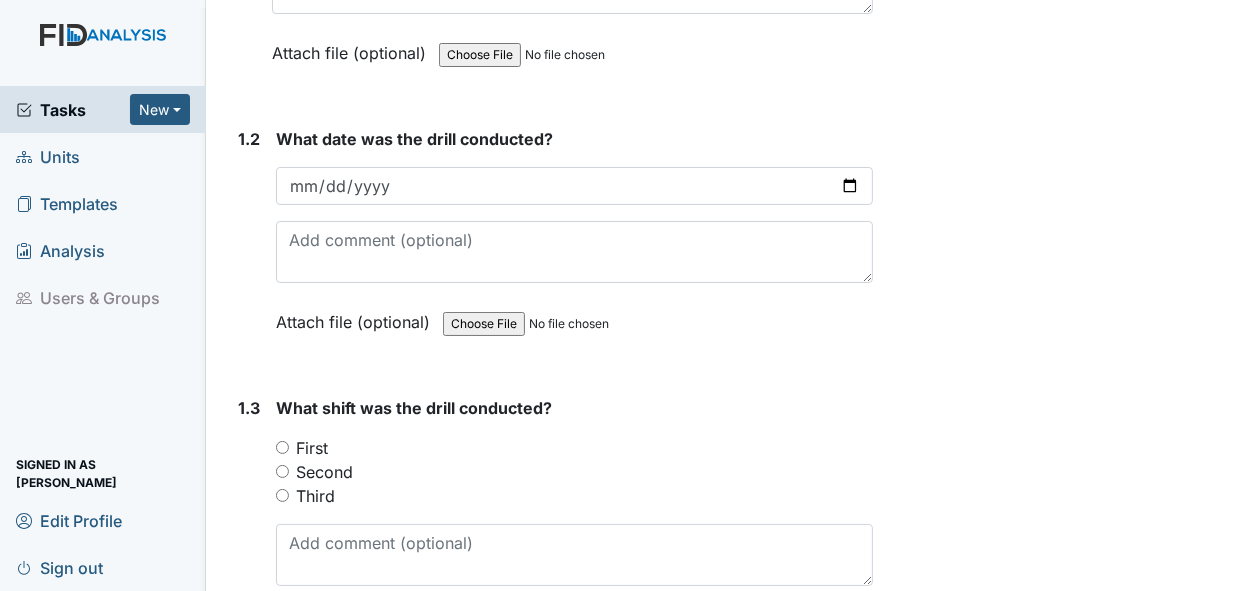 click on "First" at bounding box center [282, 447] 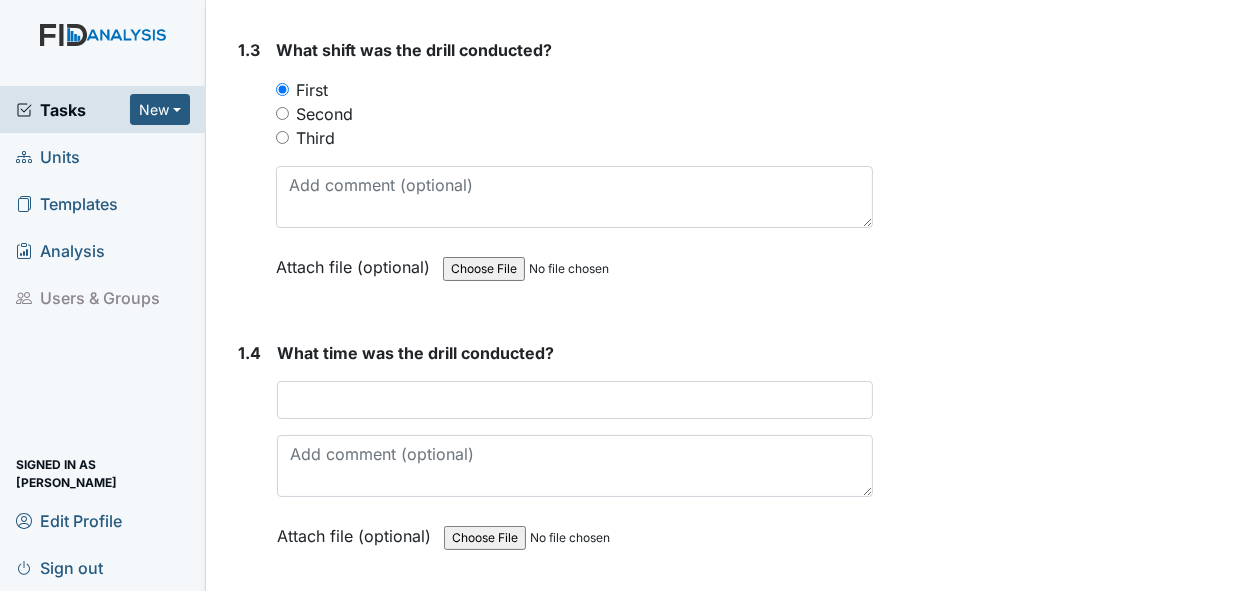 scroll, scrollTop: 1100, scrollLeft: 0, axis: vertical 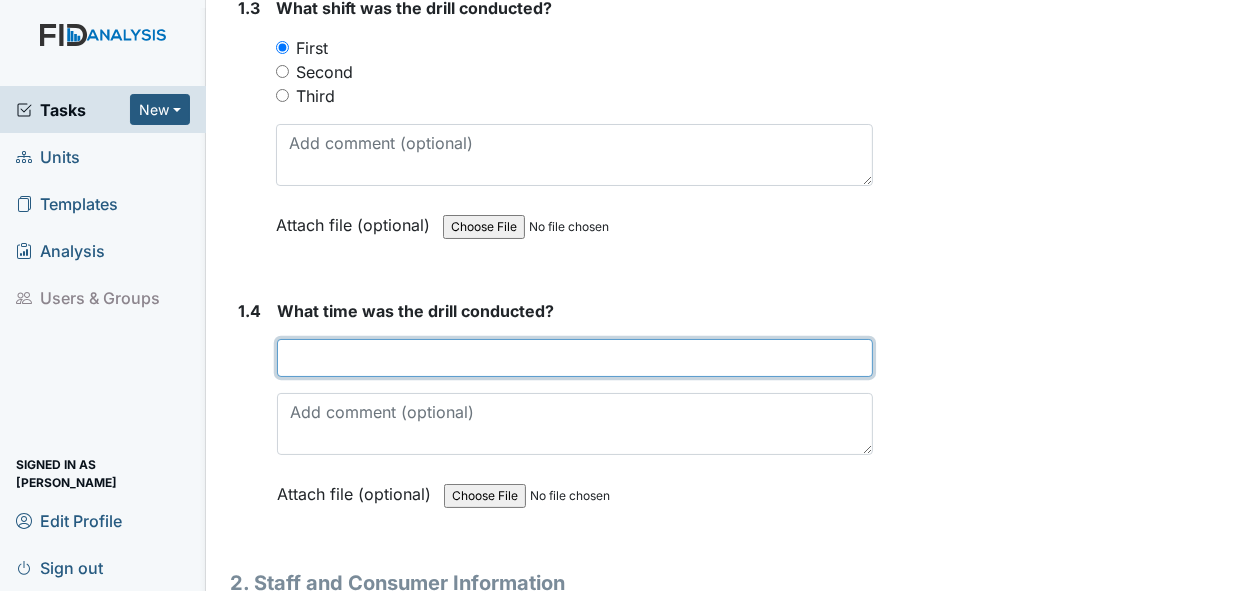 click at bounding box center (575, 358) 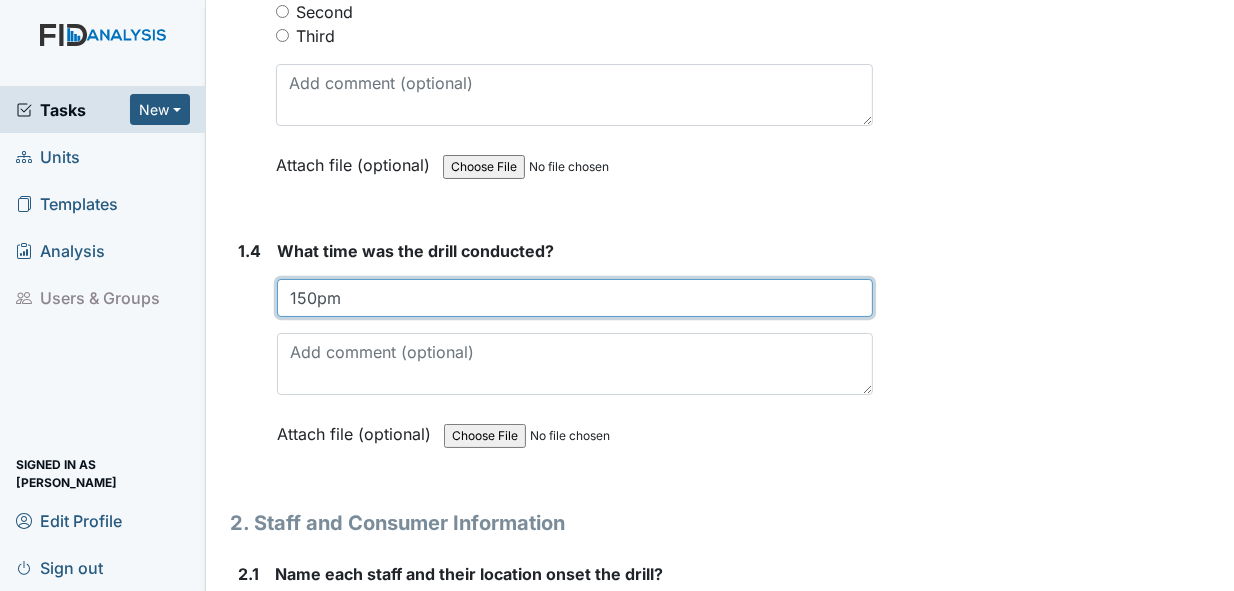 scroll, scrollTop: 1300, scrollLeft: 0, axis: vertical 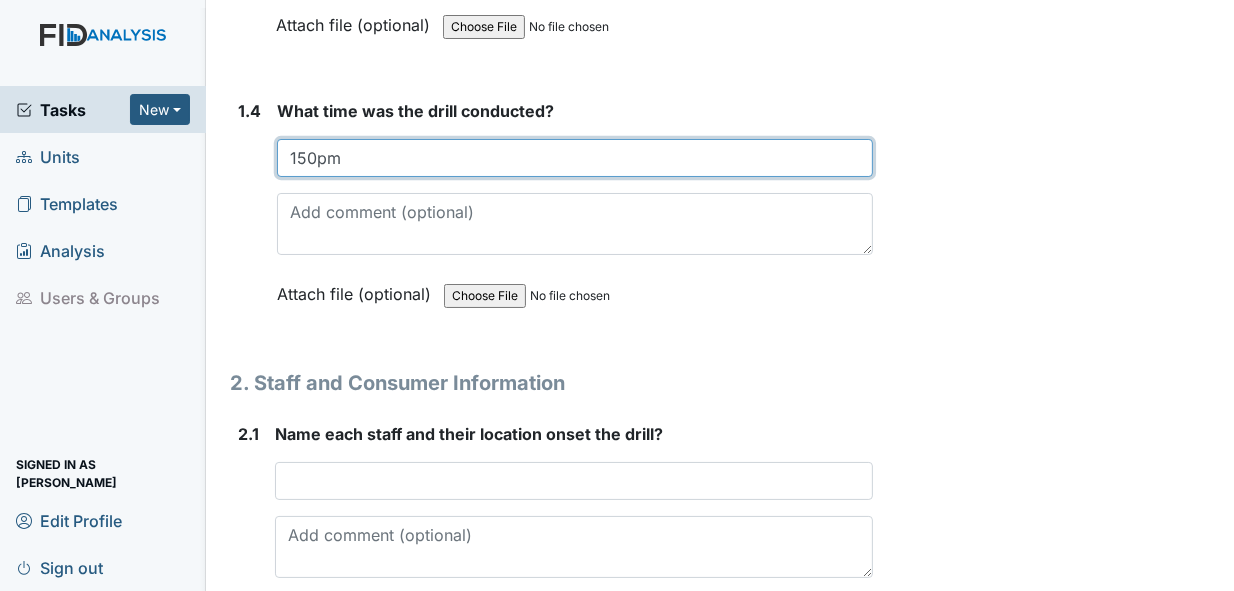 type on "150pm" 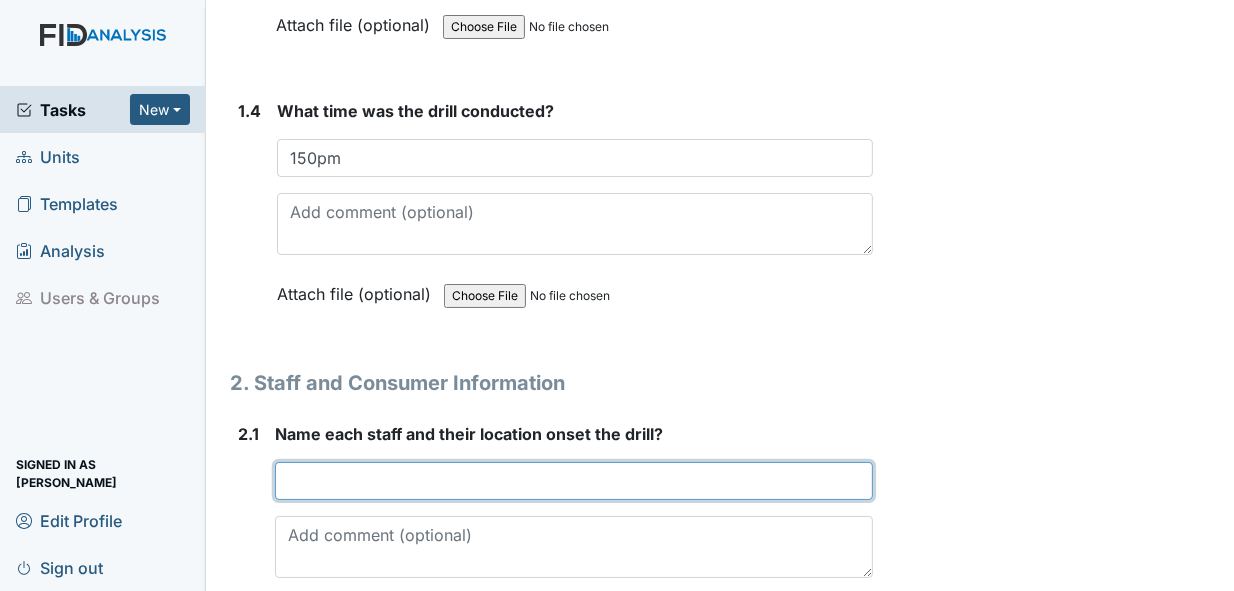 click at bounding box center [574, 481] 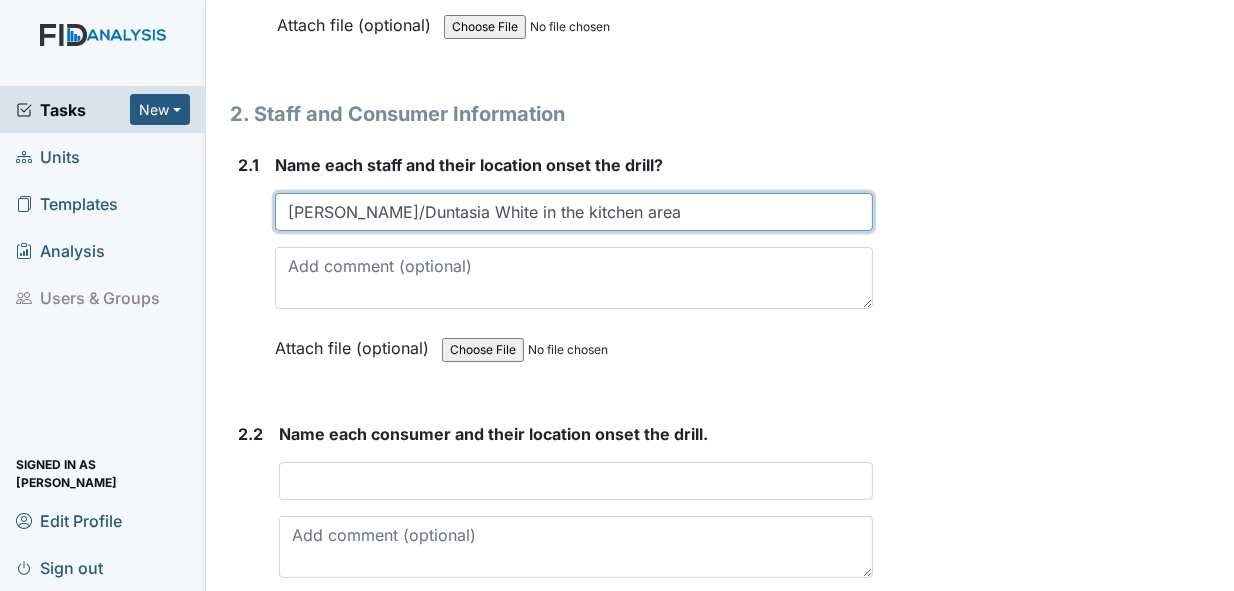 scroll, scrollTop: 1600, scrollLeft: 0, axis: vertical 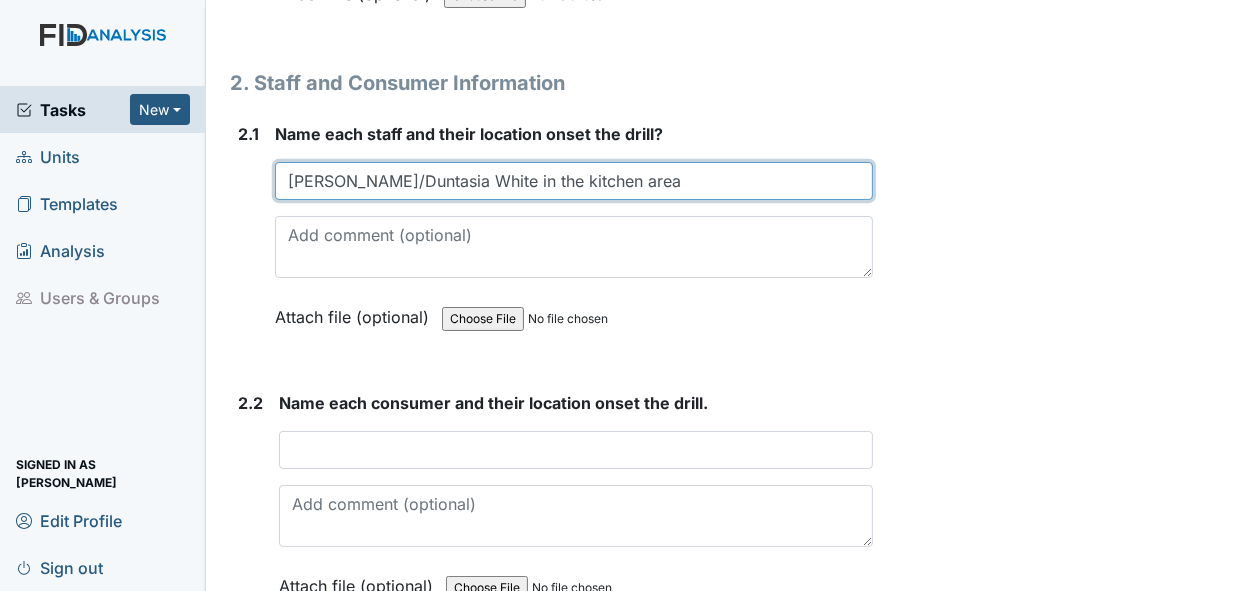 type on "kimberly Hines/Duntasia White in the kitchen area" 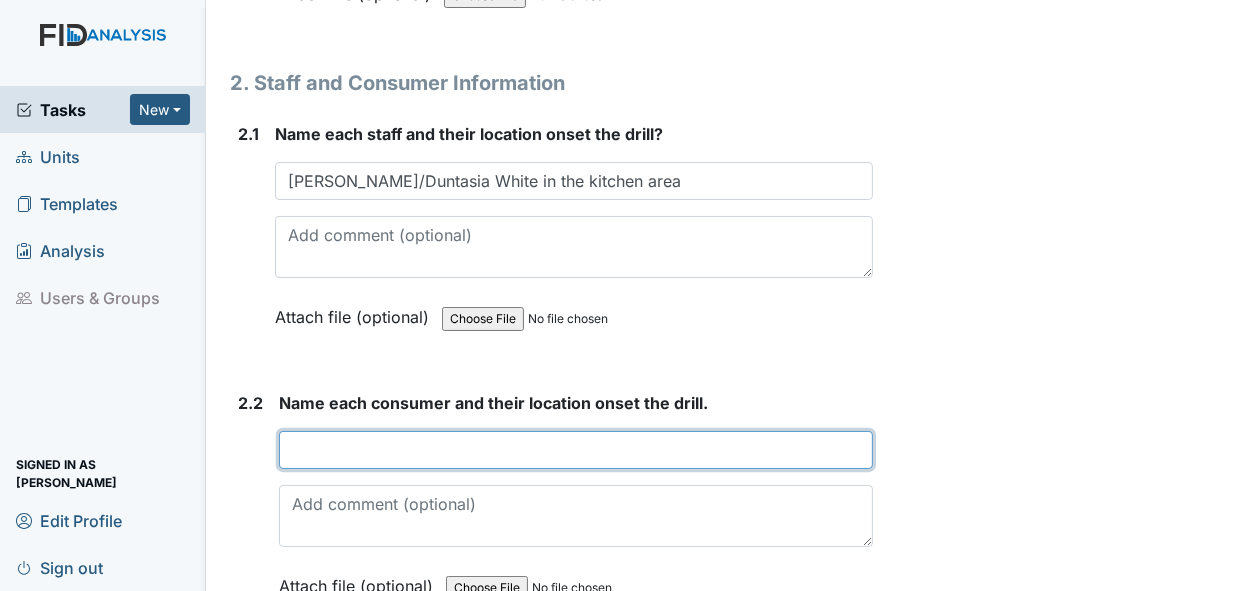 click at bounding box center (576, 450) 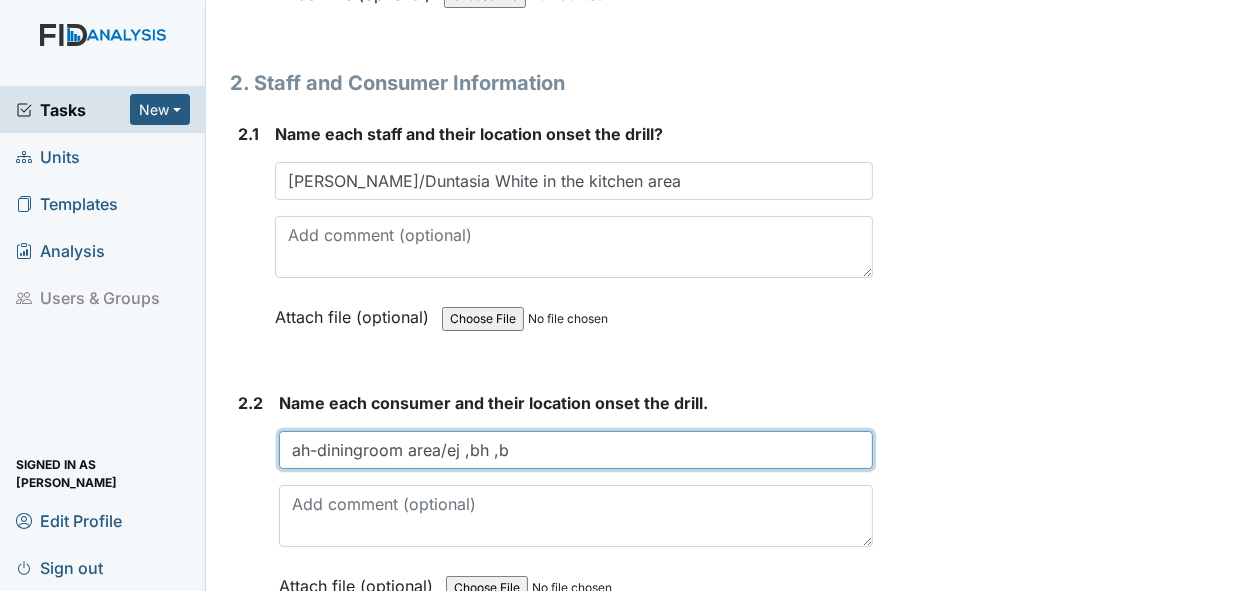 click on "ah-diningroom area/ej ,bh ,b" at bounding box center [576, 450] 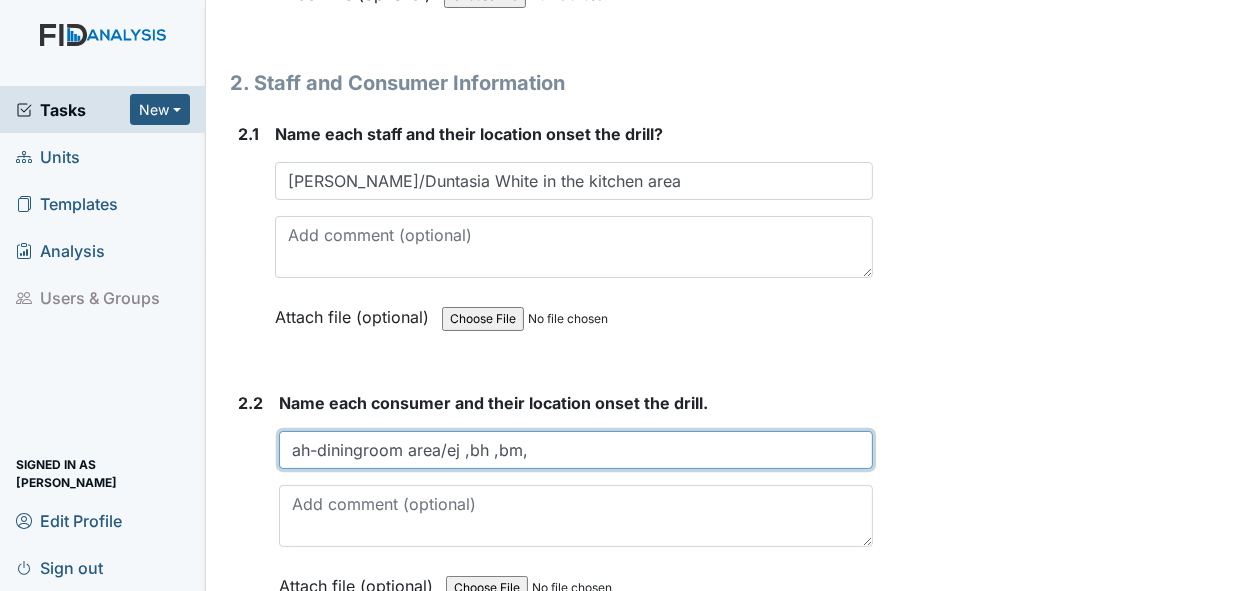 click on "ah-diningroom area/ej ,bh ,bm," at bounding box center (576, 450) 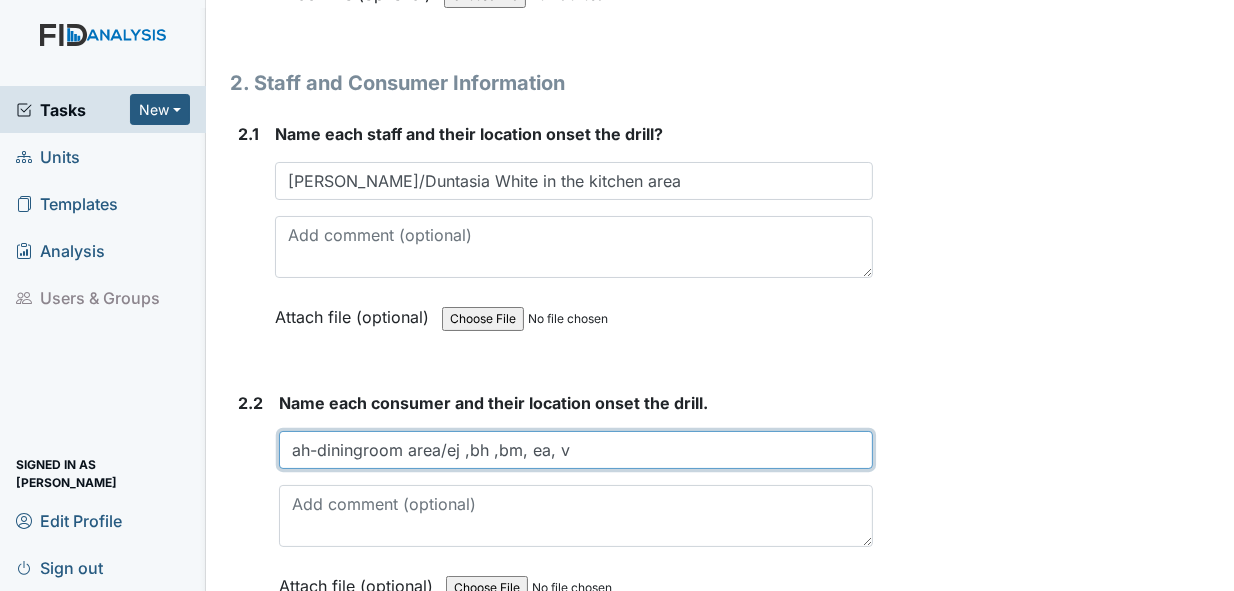 click on "ah-diningroom area/ej ,bh ,bm, ea, v" at bounding box center (576, 450) 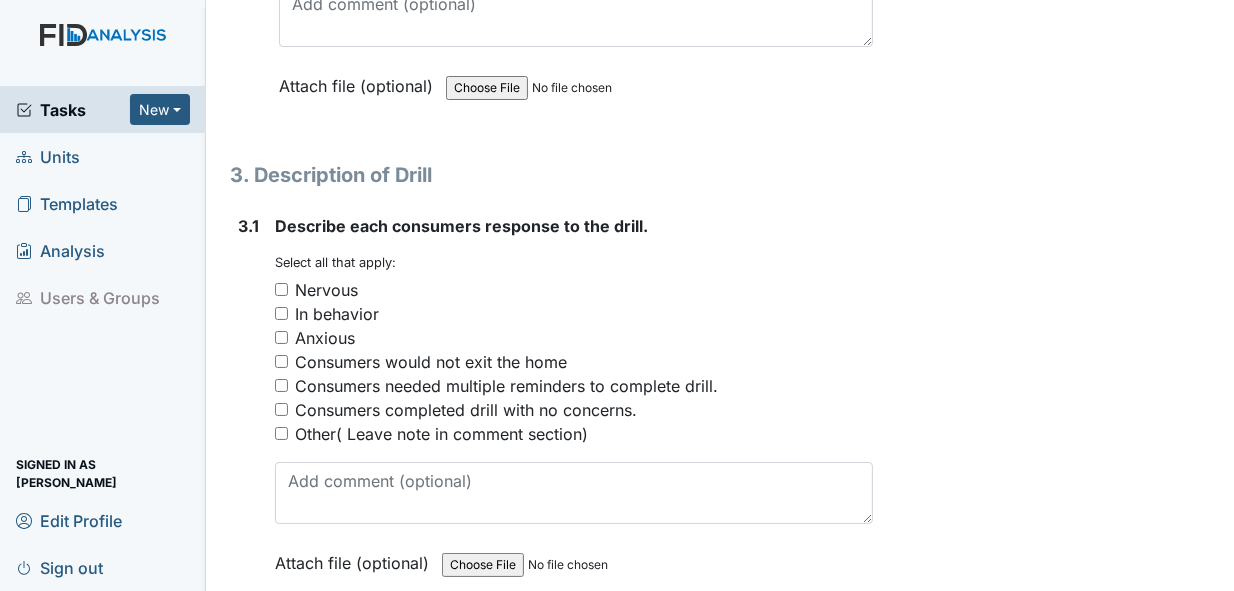 scroll, scrollTop: 2200, scrollLeft: 0, axis: vertical 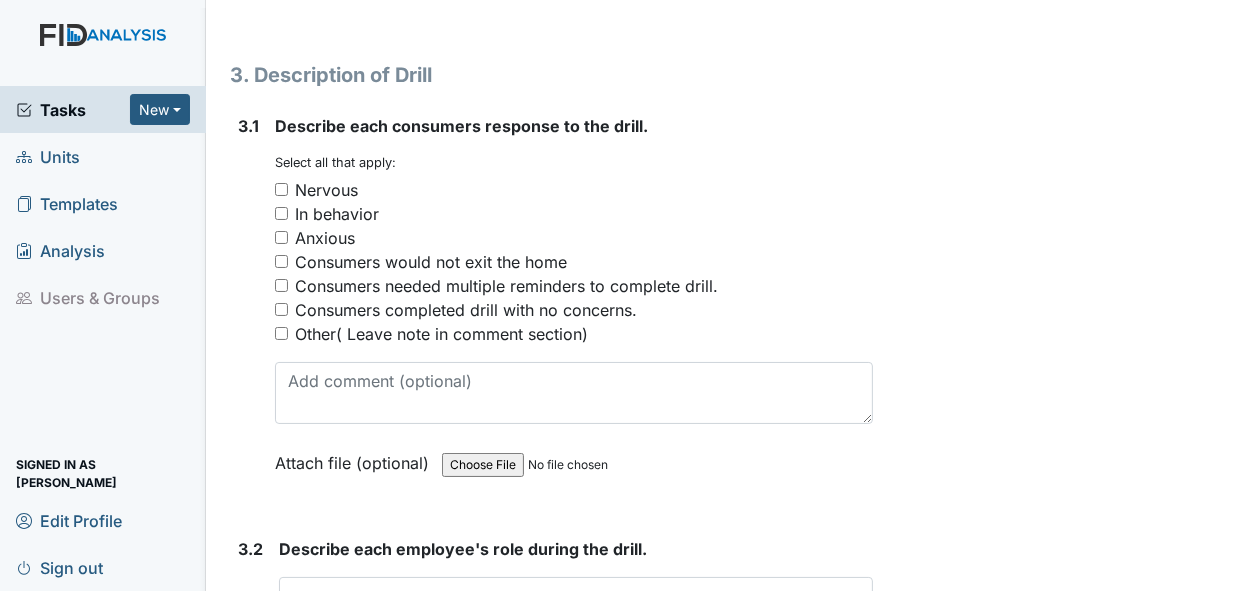 type on "ah-diningroom area/ej ,bh ,bm, ea, vk -livingroom area" 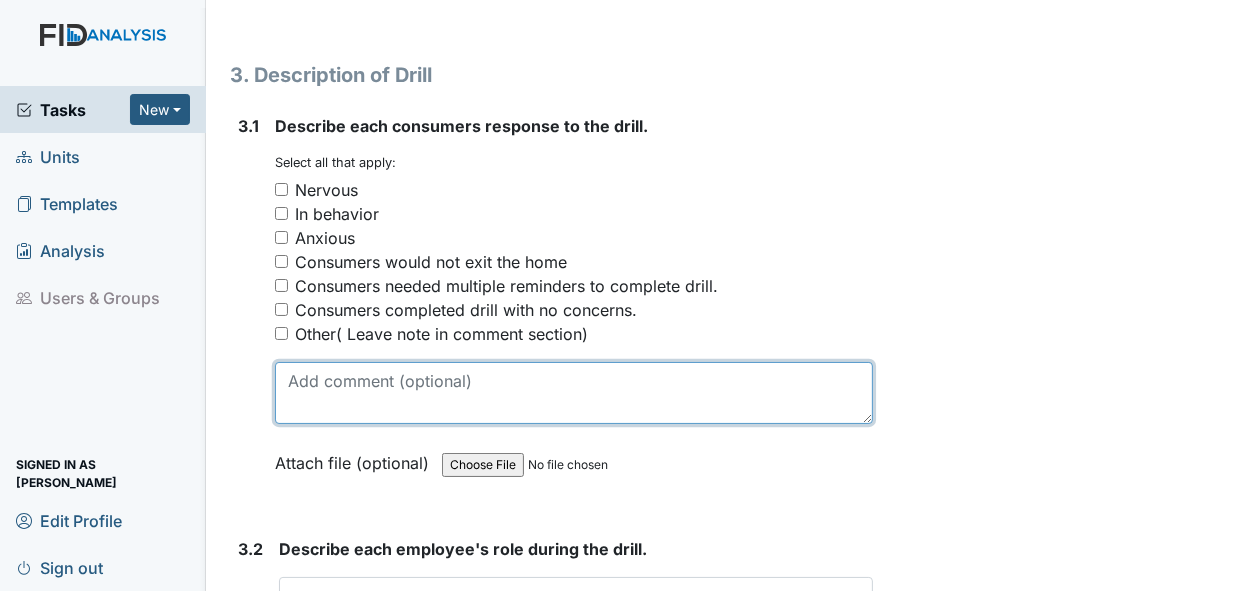 click at bounding box center [574, 393] 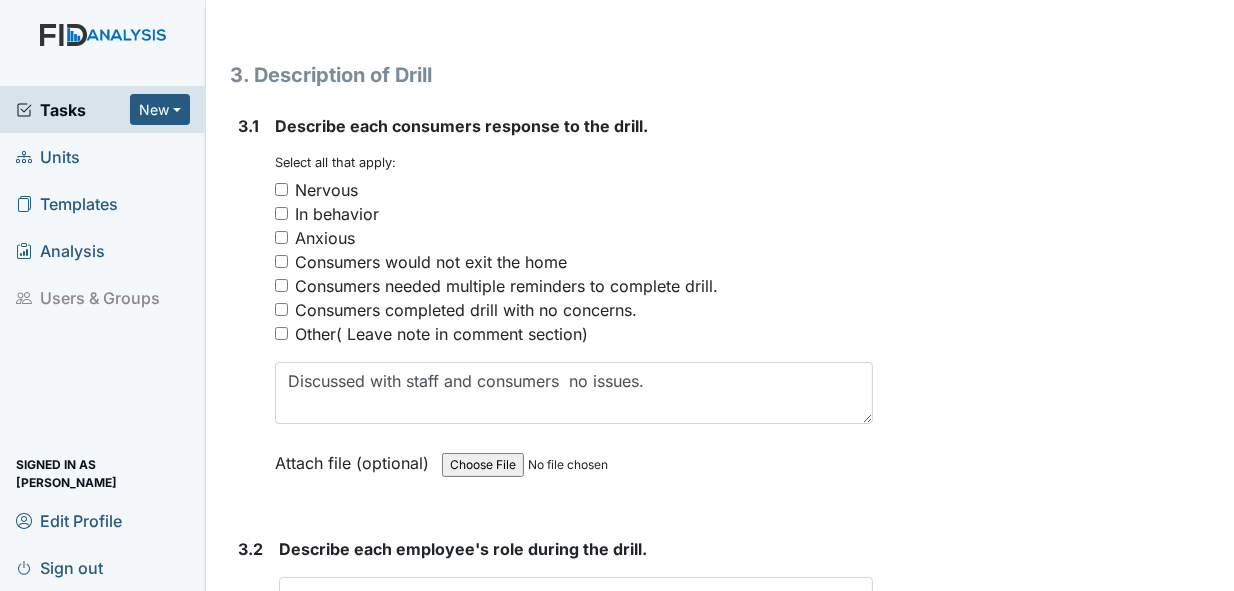 type on "Discussed with staff and consumers no issues." 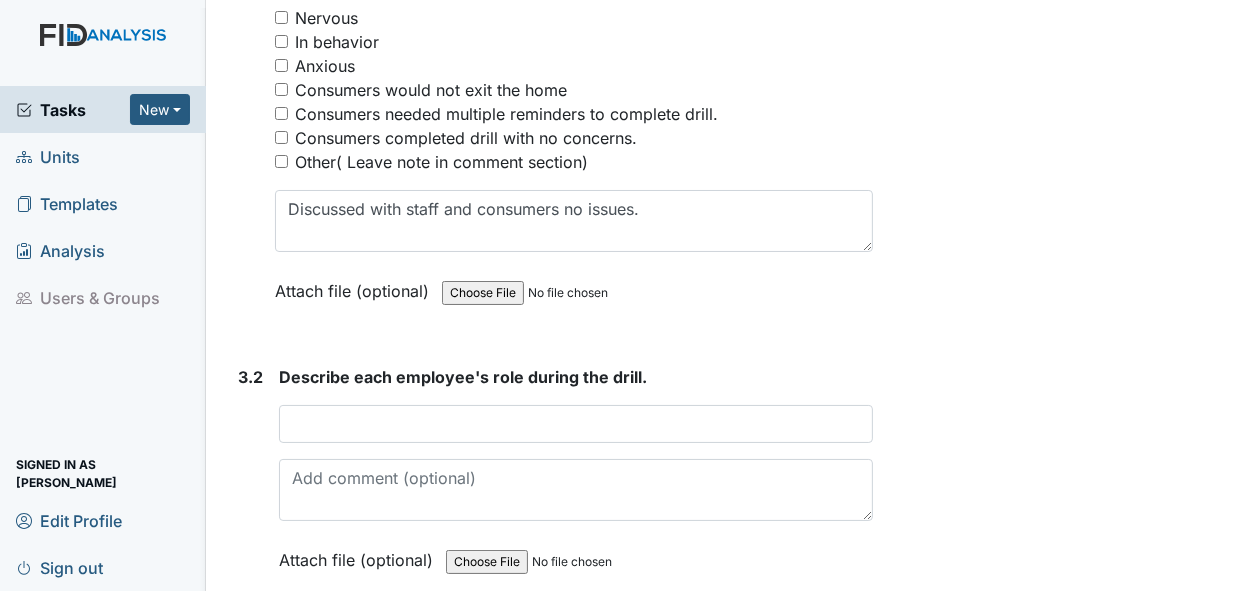 scroll, scrollTop: 2400, scrollLeft: 0, axis: vertical 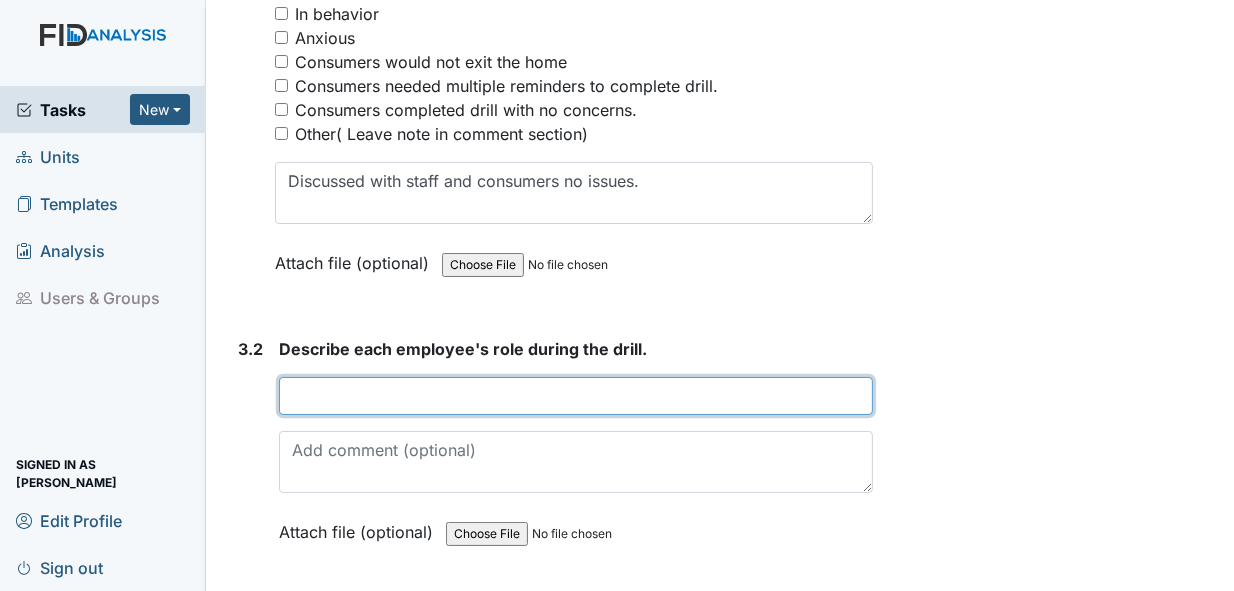 click at bounding box center [576, 396] 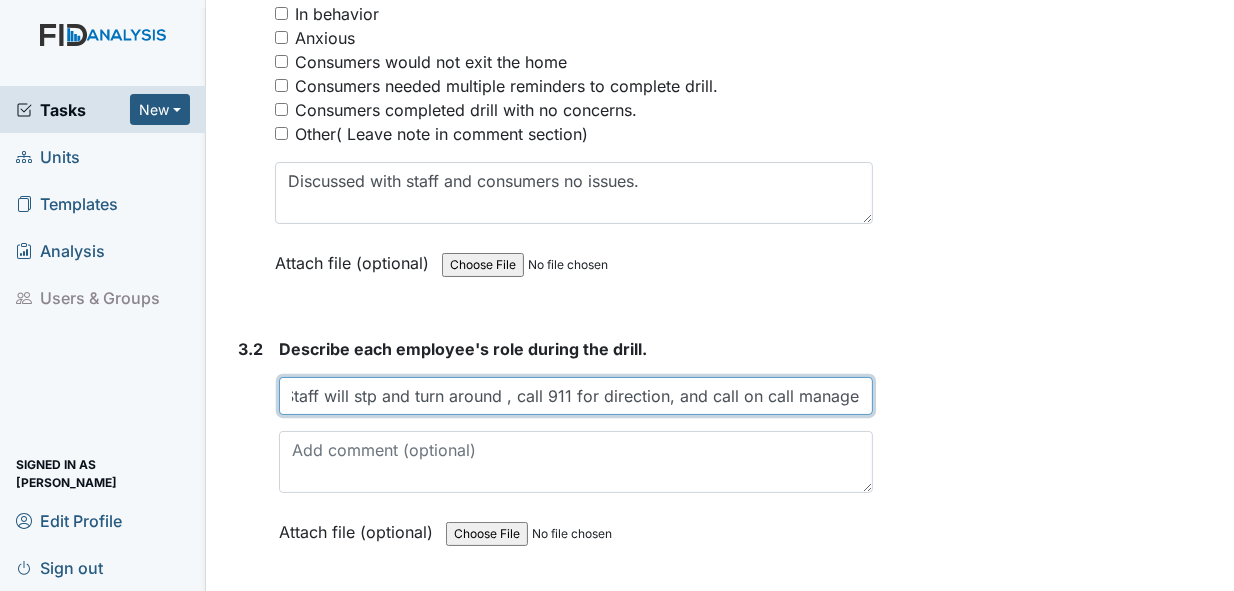 scroll, scrollTop: 0, scrollLeft: 168, axis: horizontal 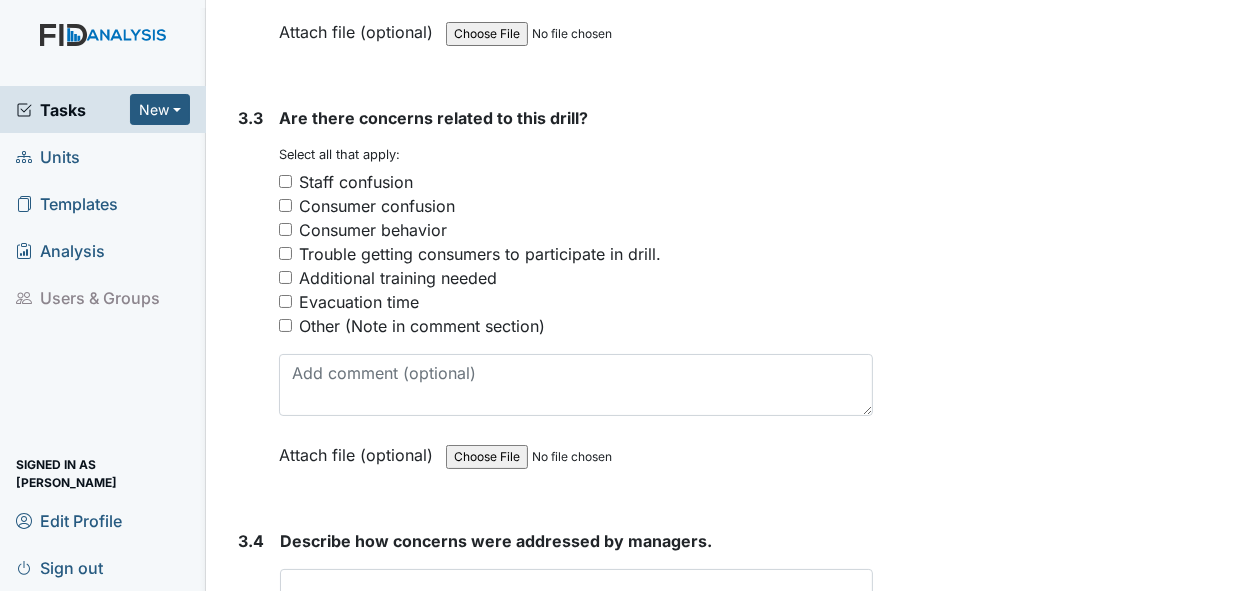 type on "discussed wild fire- Staff will stop and turn around , call 911 for direction, and call on call manager" 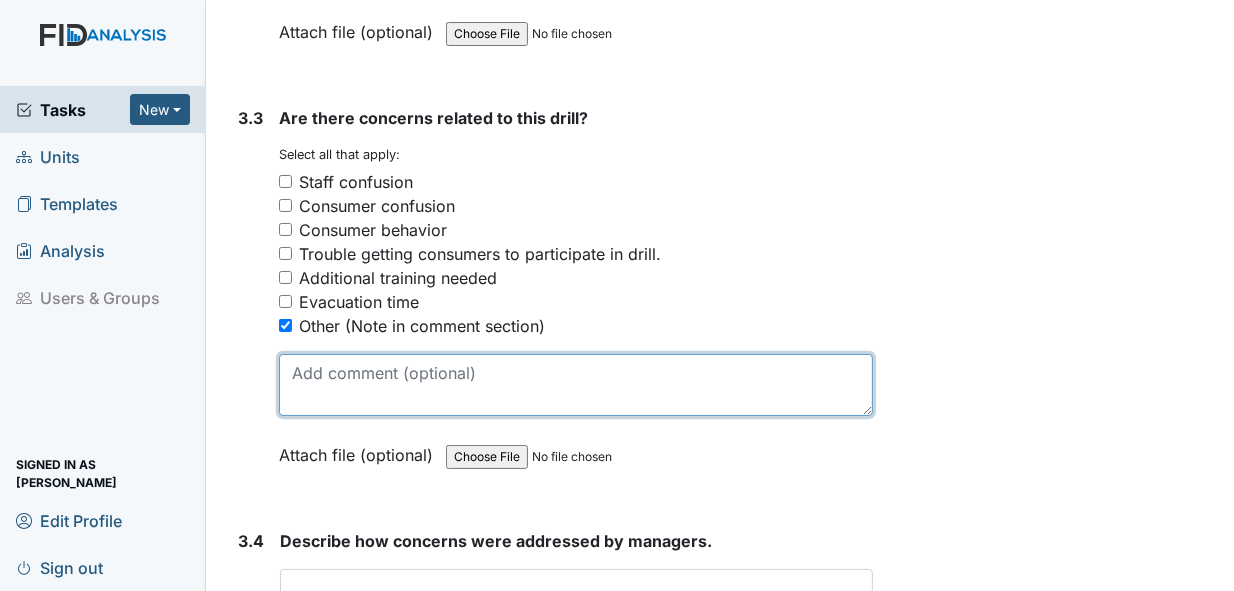 click at bounding box center [576, 385] 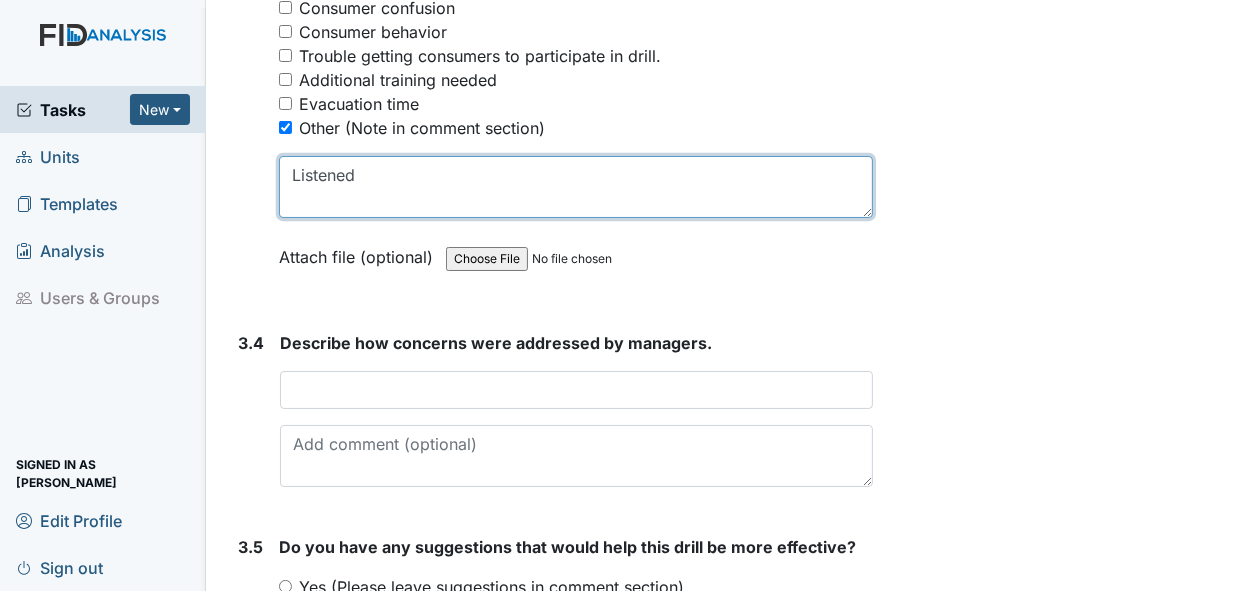 scroll, scrollTop: 3100, scrollLeft: 0, axis: vertical 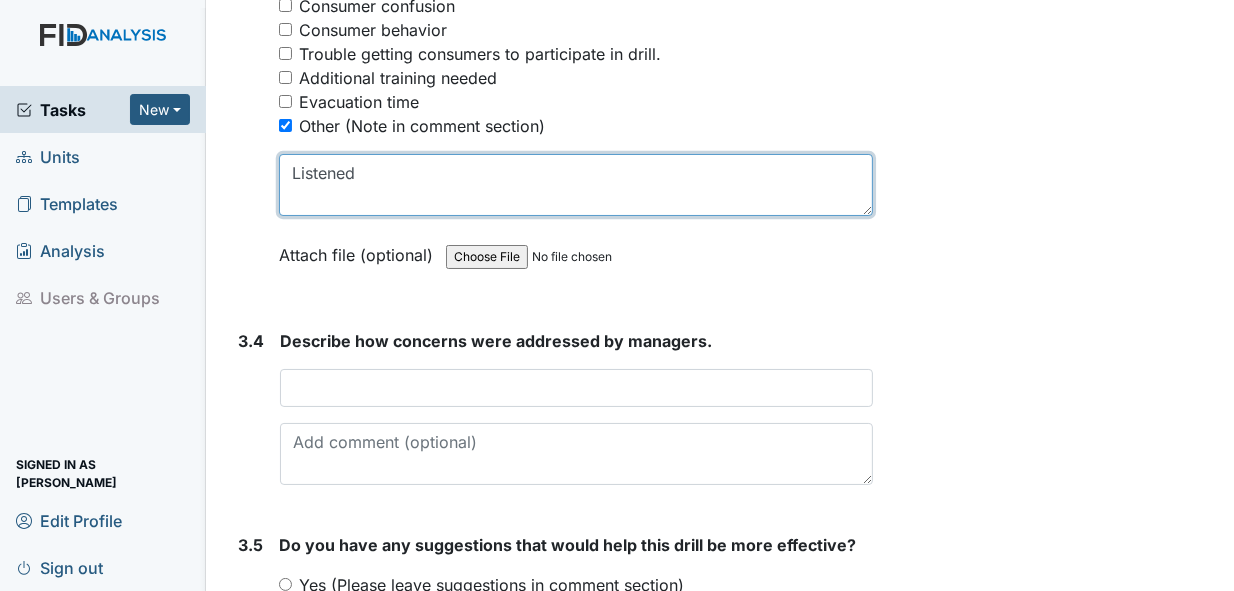 type on "Listened" 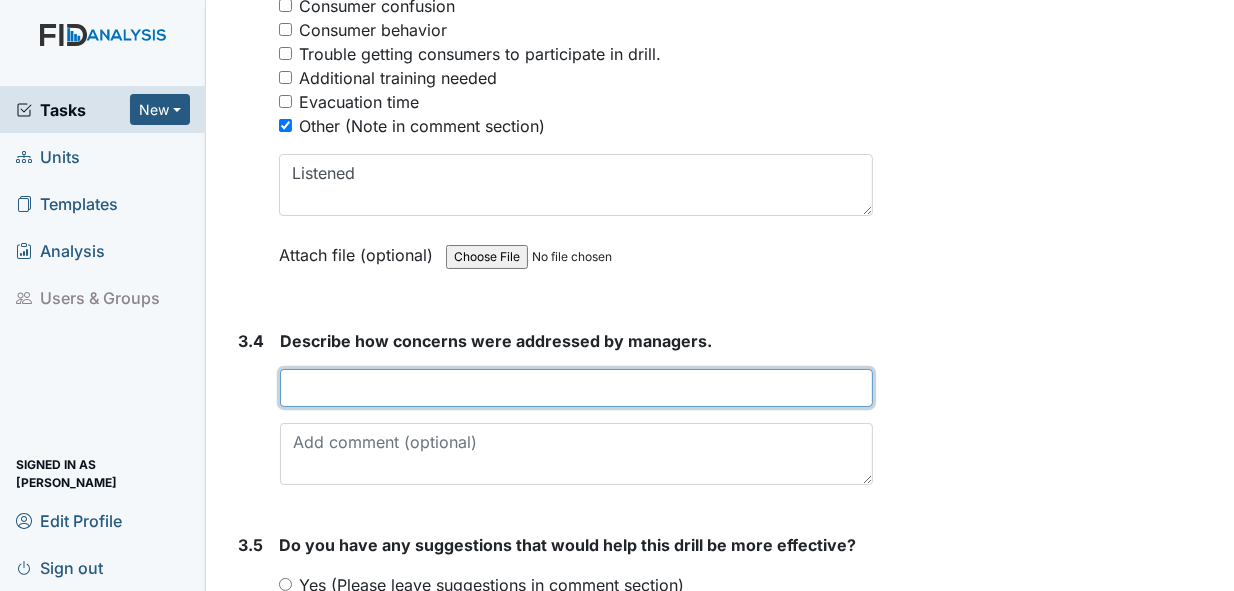 click at bounding box center (577, 388) 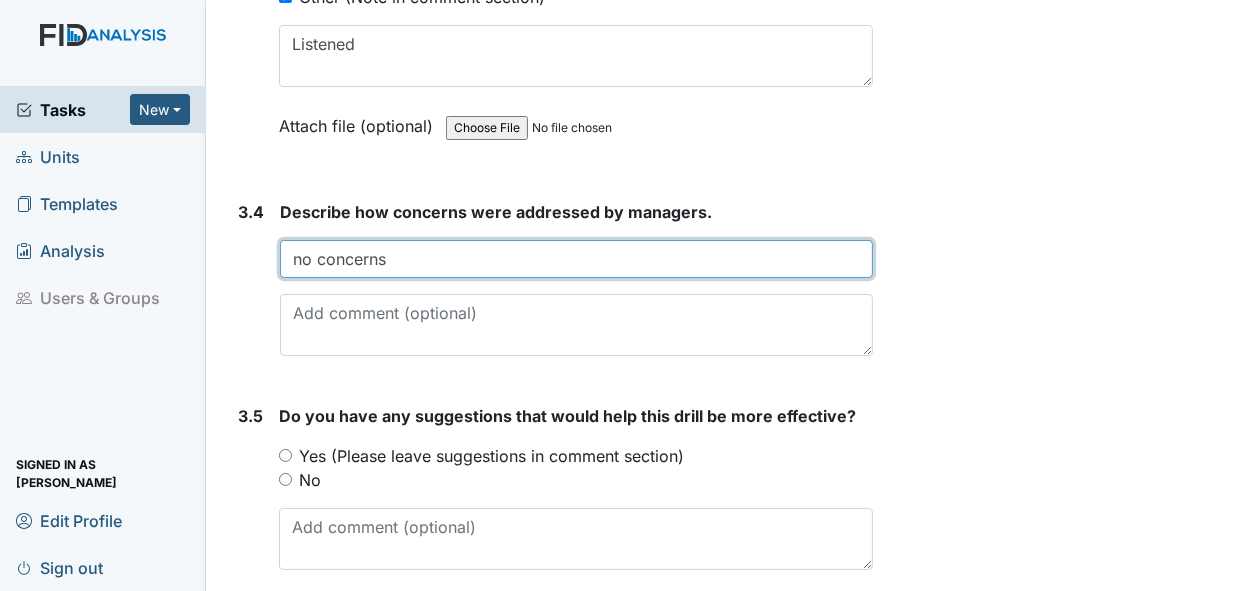 scroll, scrollTop: 3270, scrollLeft: 0, axis: vertical 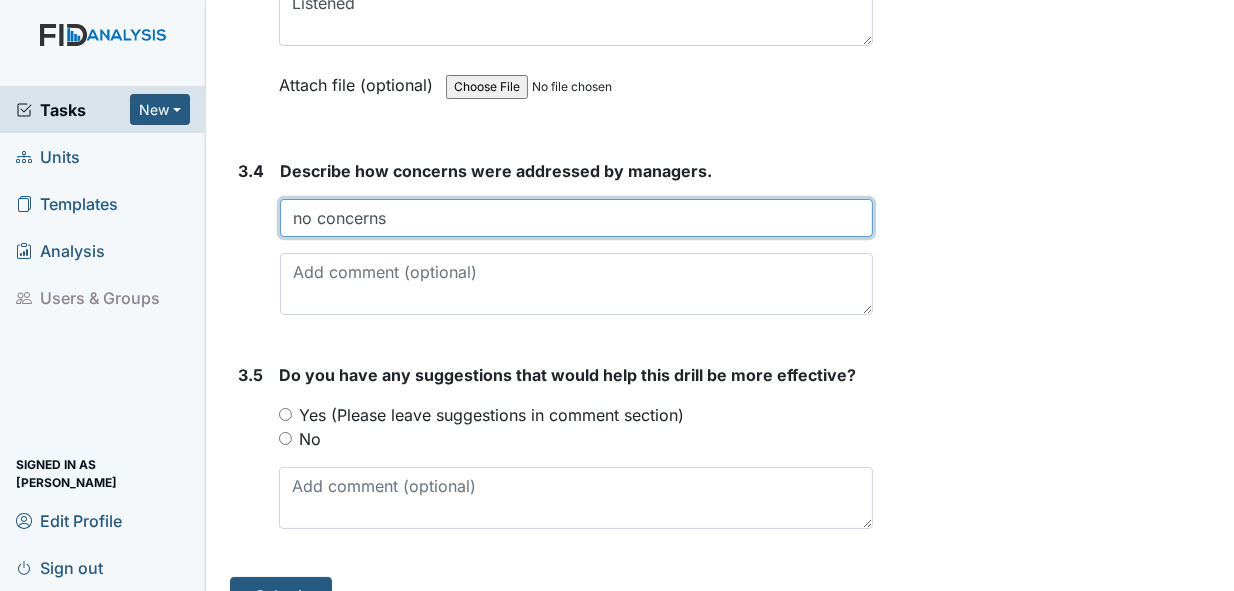 type on "no concerns" 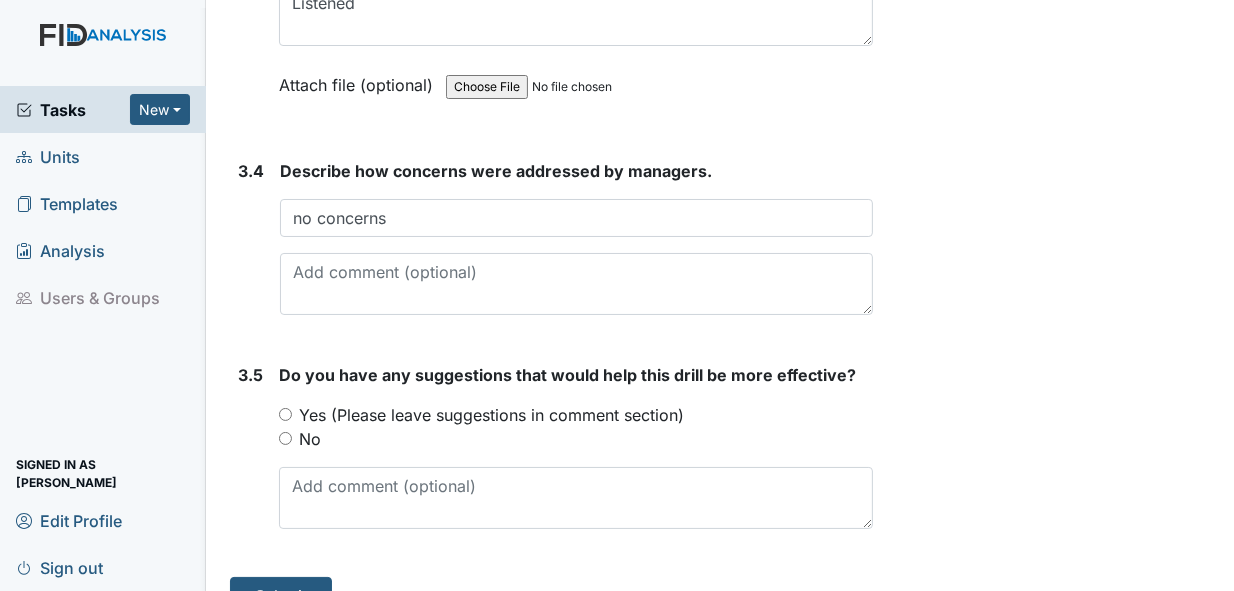 click on "No" at bounding box center (285, 438) 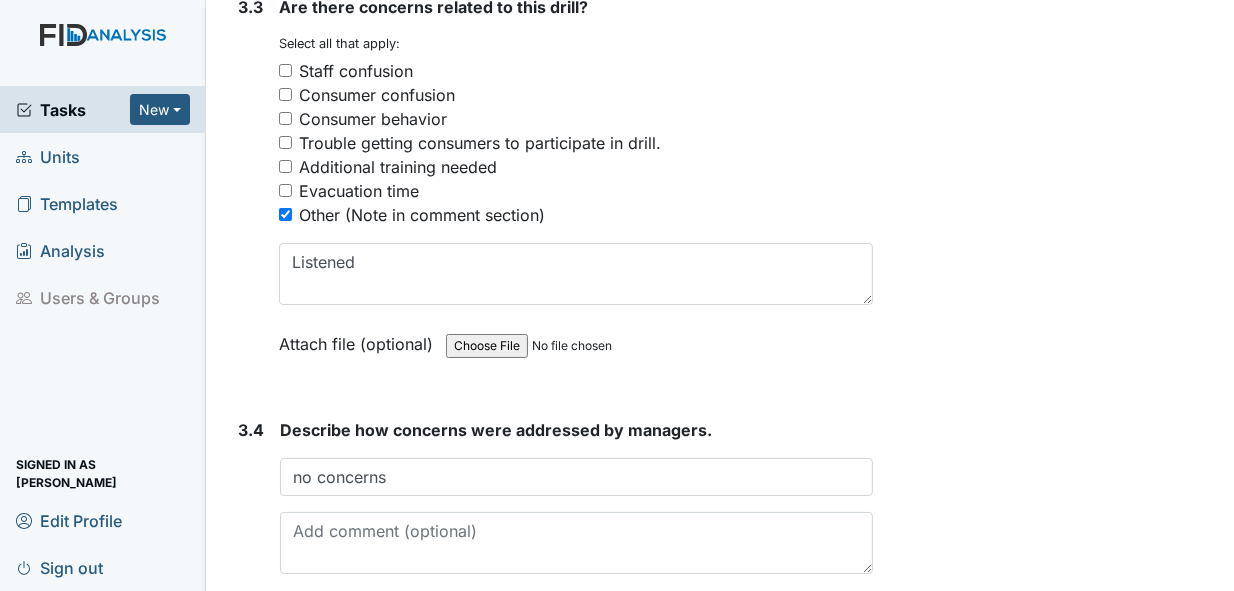 scroll, scrollTop: 3270, scrollLeft: 0, axis: vertical 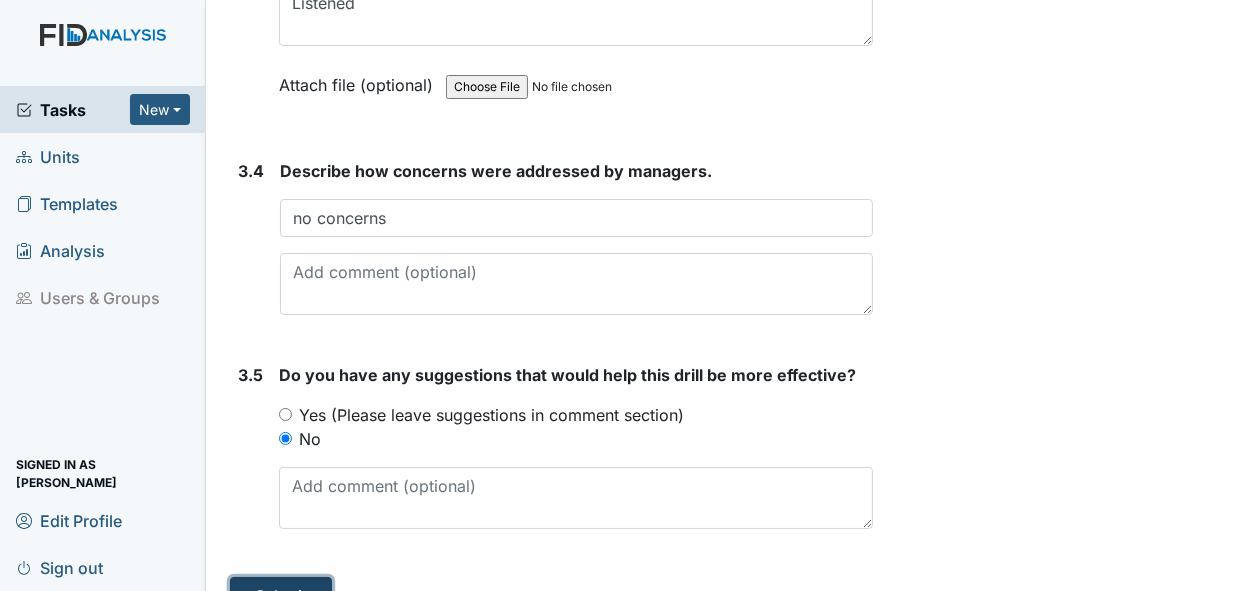 click on "Submit" at bounding box center (281, 596) 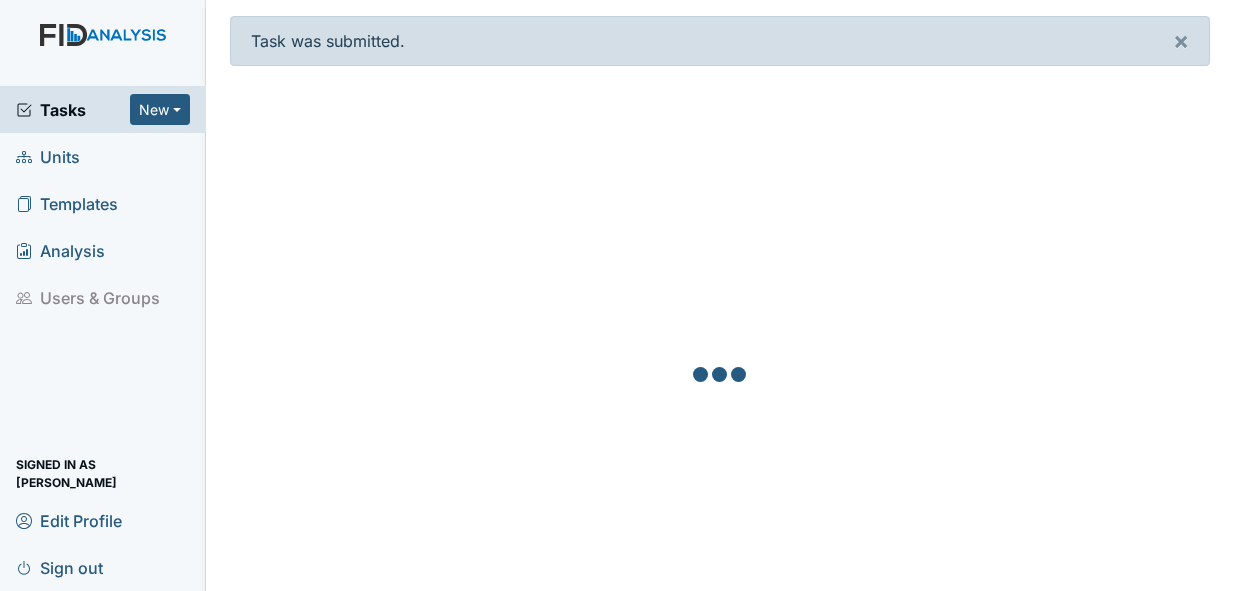 scroll, scrollTop: 0, scrollLeft: 0, axis: both 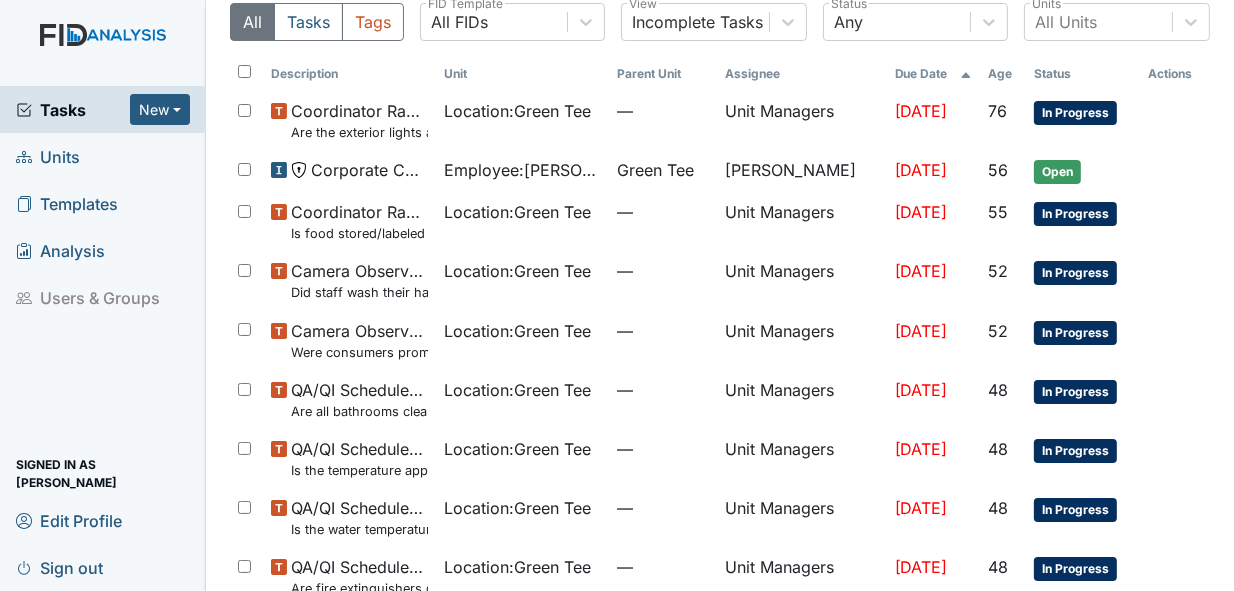 click on "Units" at bounding box center [48, 156] 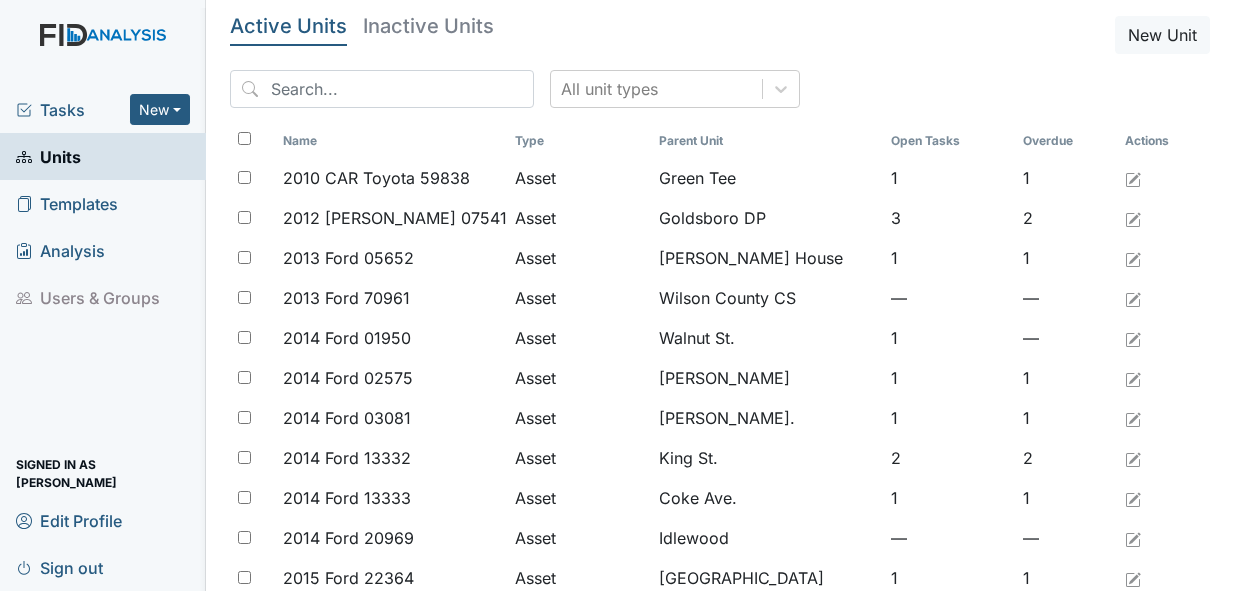 scroll, scrollTop: 0, scrollLeft: 0, axis: both 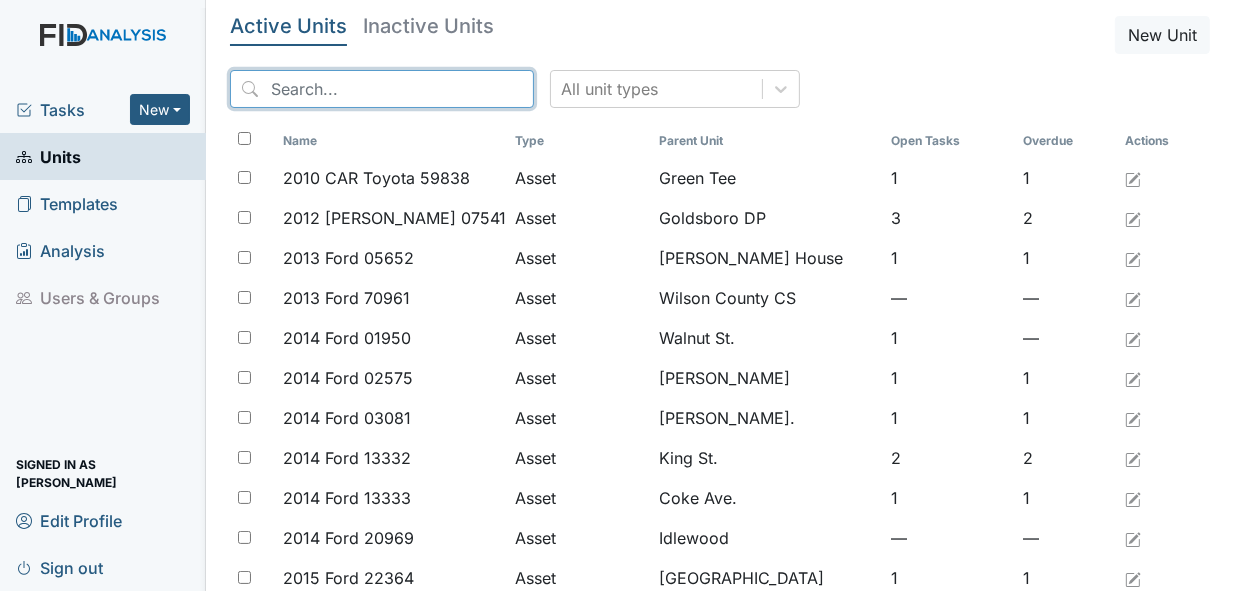 click at bounding box center [382, 89] 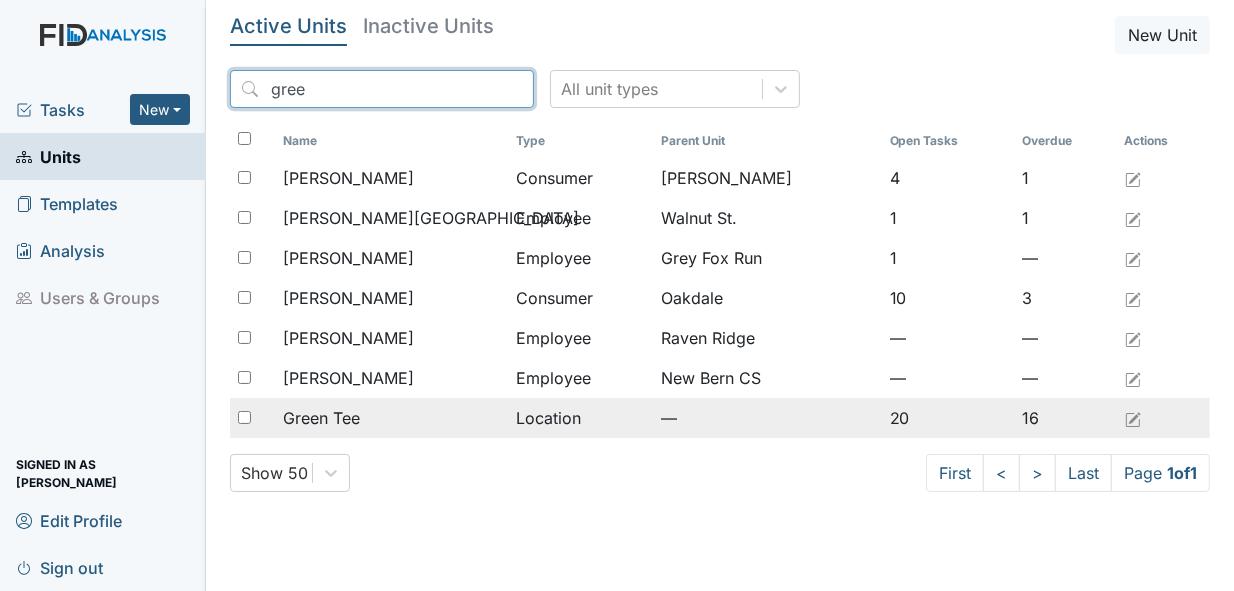 type on "gree" 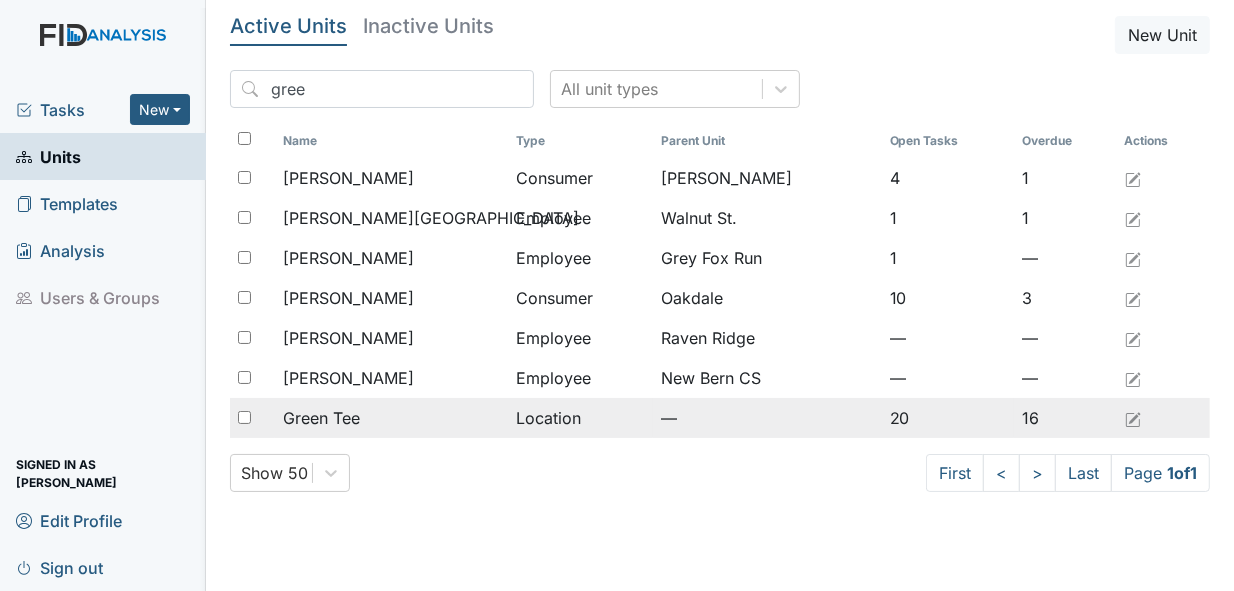 click at bounding box center (244, 417) 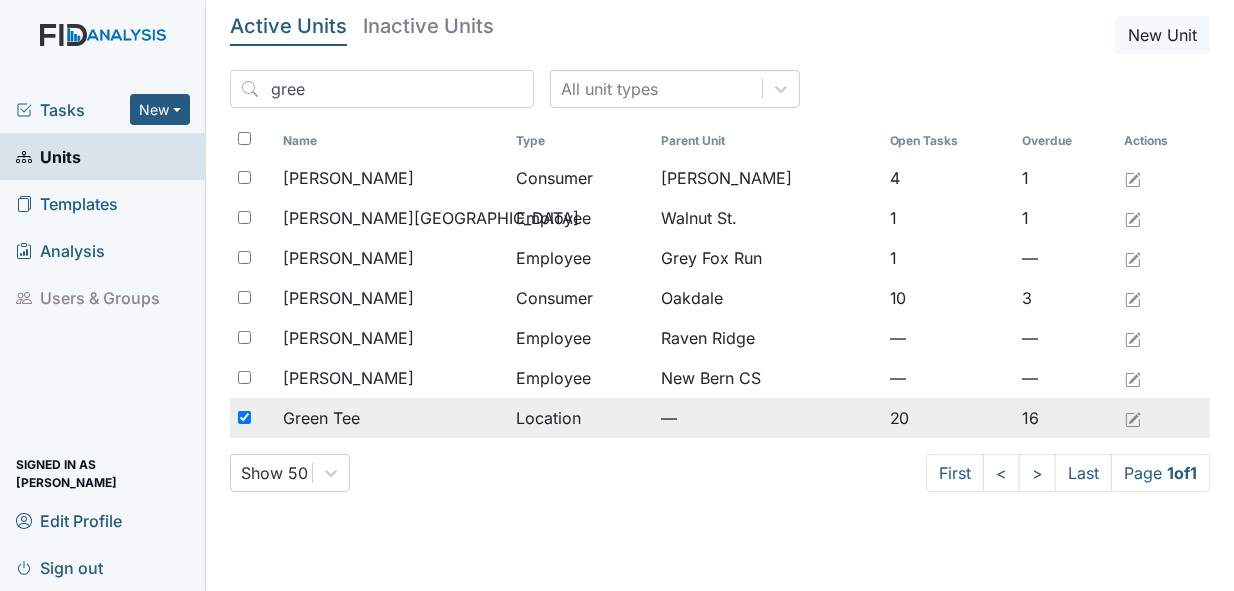 checkbox on "true" 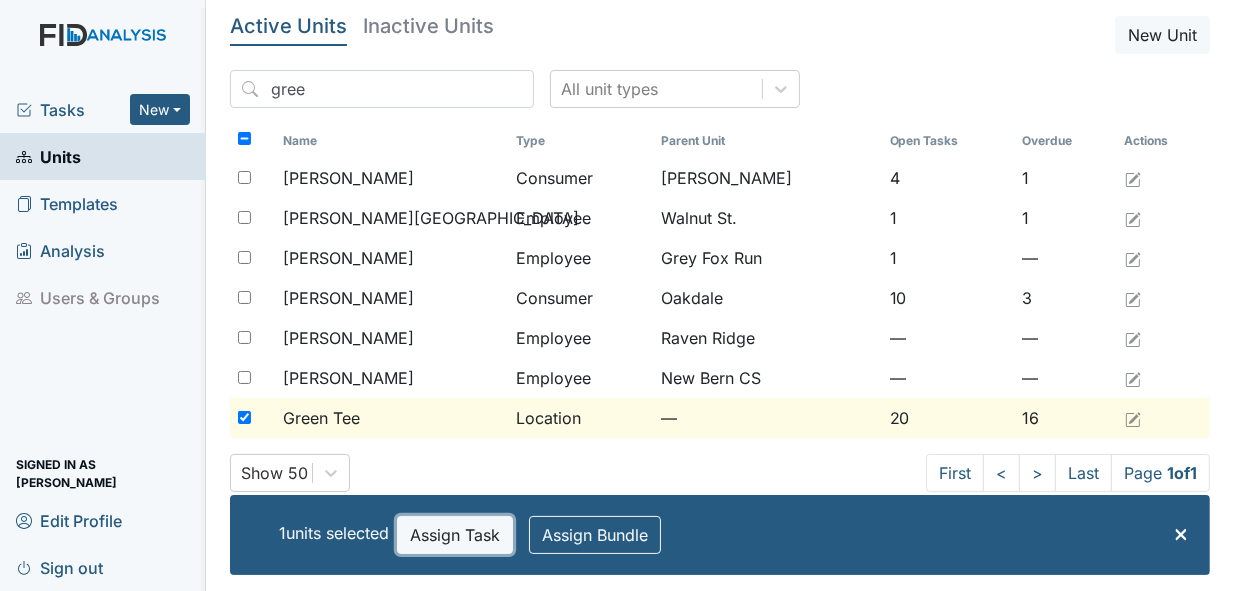 click on "Assign Task" at bounding box center [455, 535] 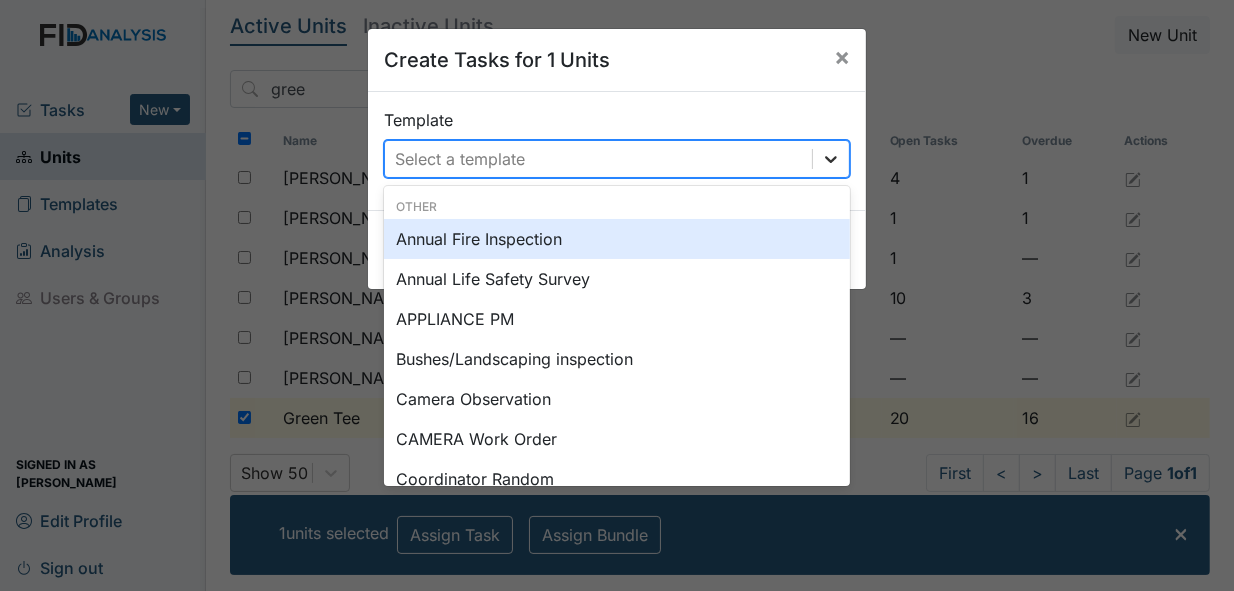 click 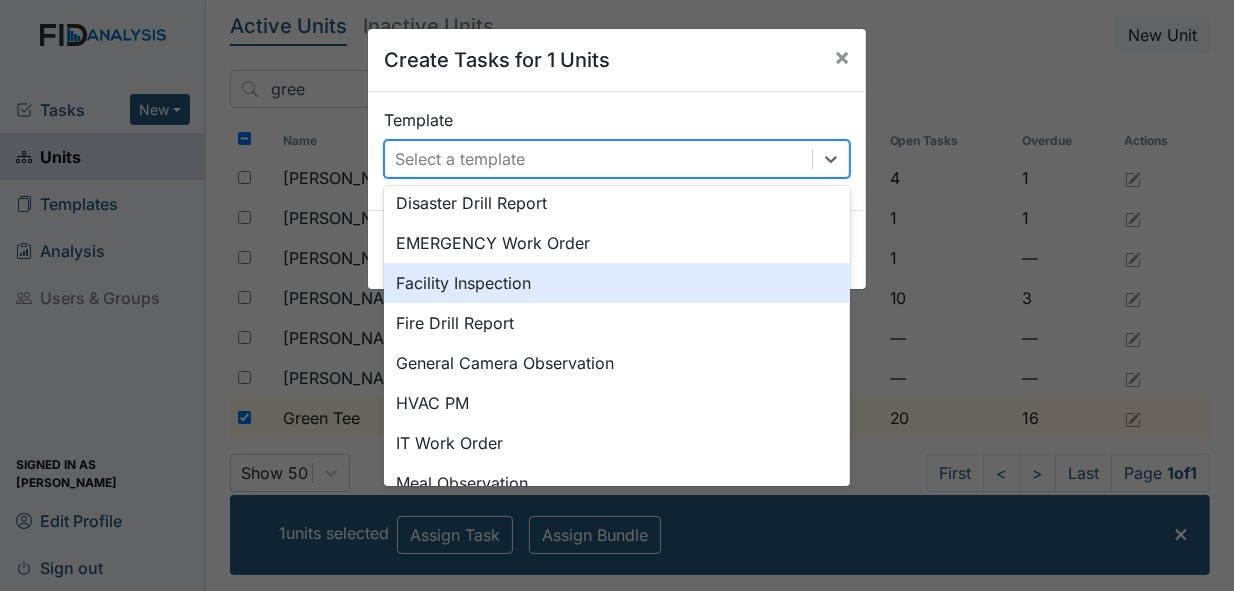 scroll, scrollTop: 288, scrollLeft: 0, axis: vertical 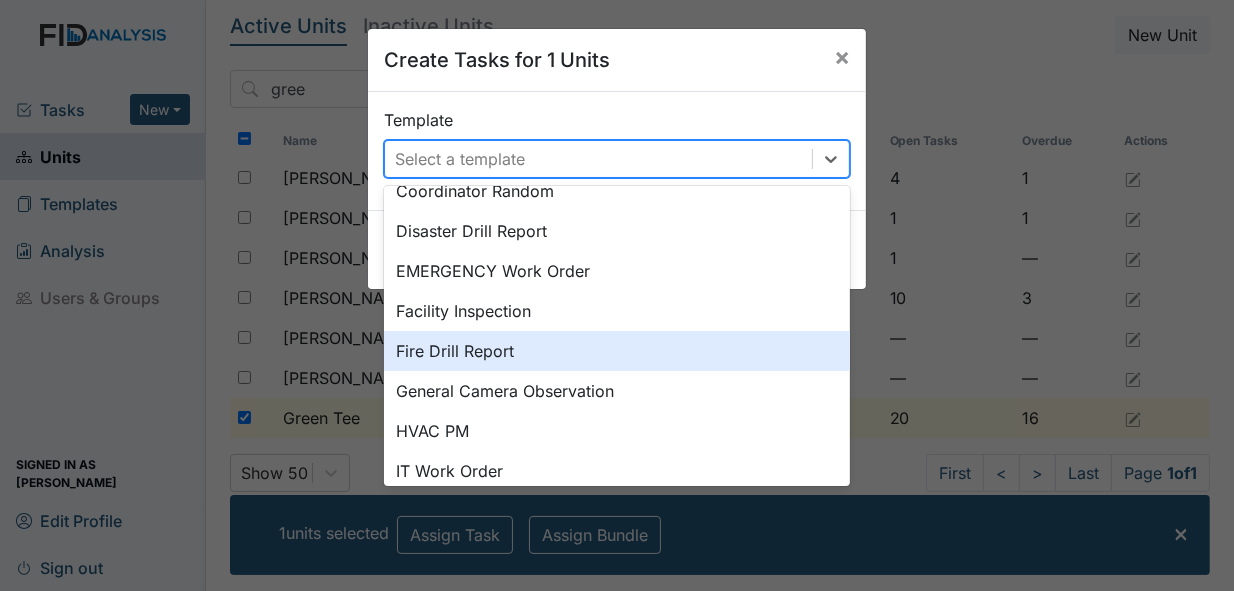 click on "Fire Drill Report" at bounding box center [617, 351] 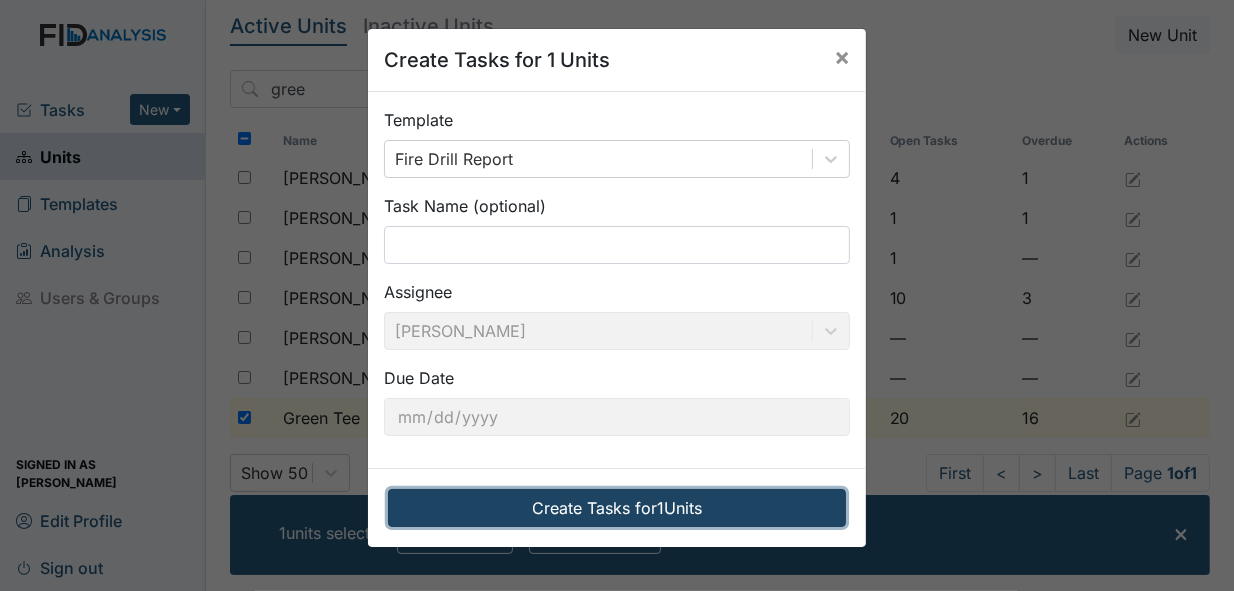click on "Create Tasks for  1  Units" at bounding box center [617, 508] 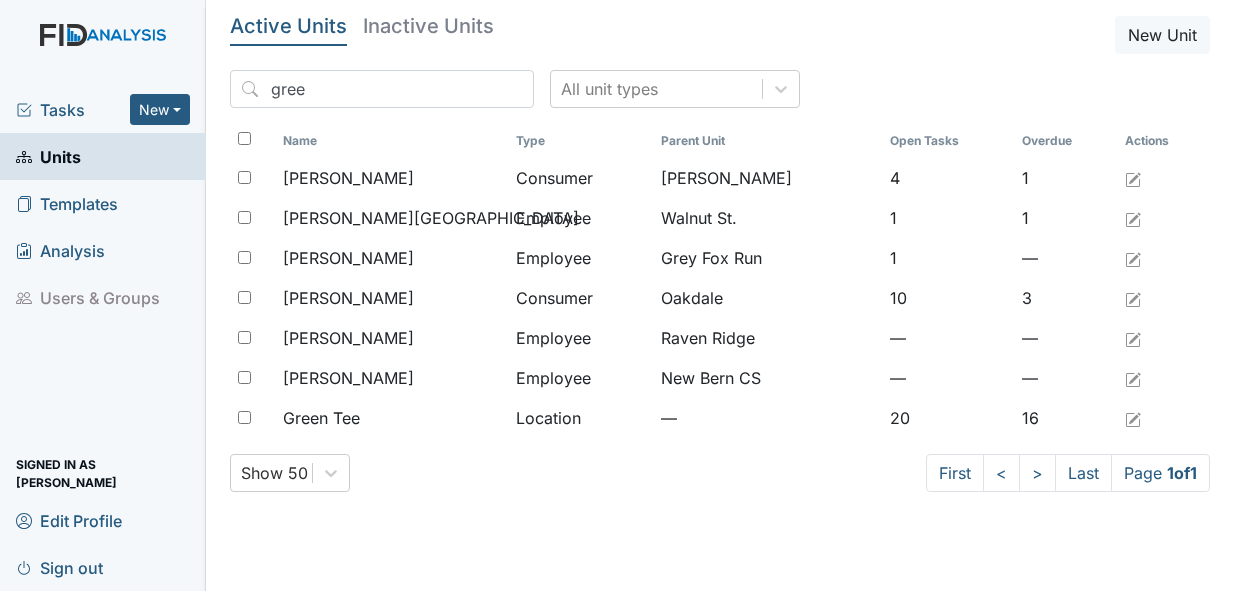 scroll, scrollTop: 0, scrollLeft: 0, axis: both 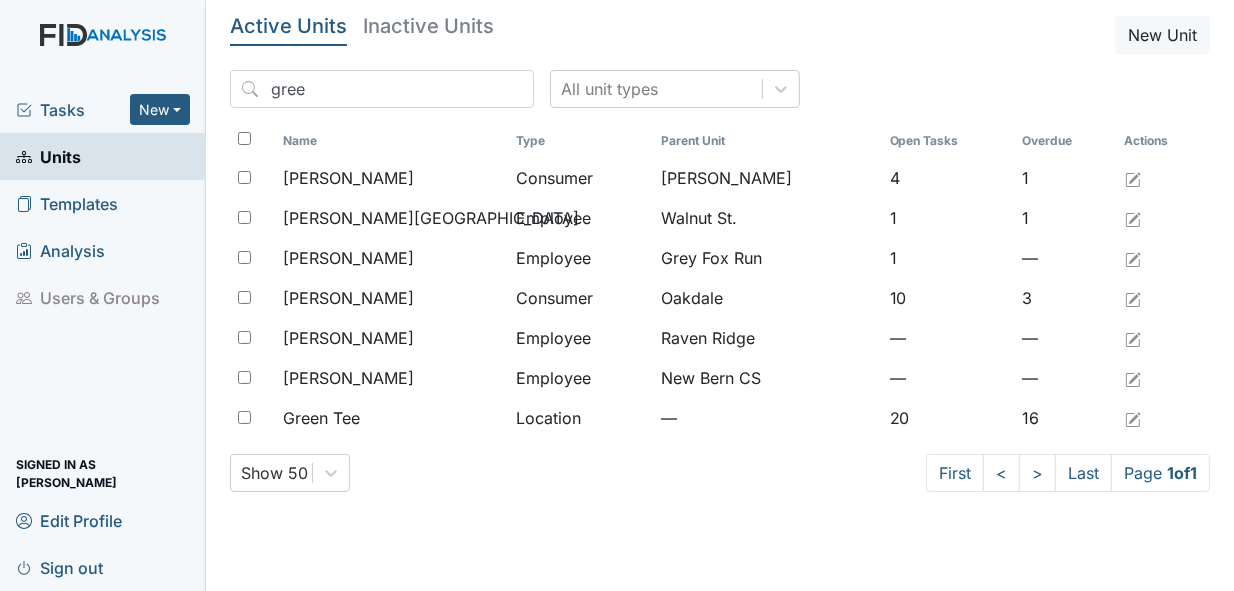 click on "Tasks" at bounding box center [73, 110] 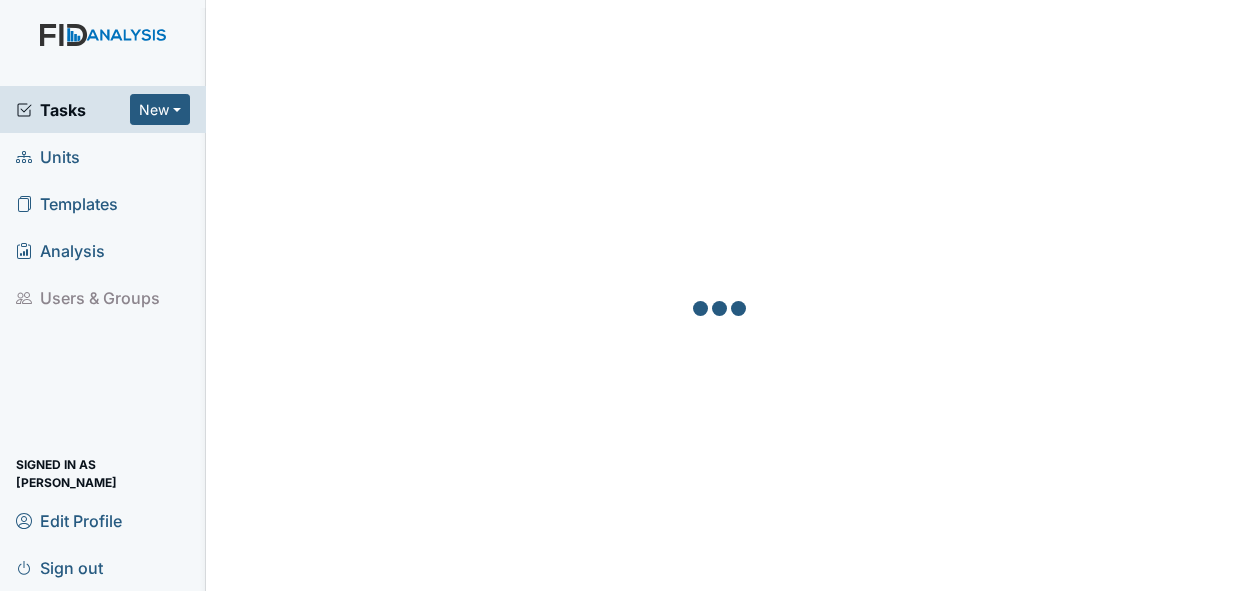 scroll, scrollTop: 0, scrollLeft: 0, axis: both 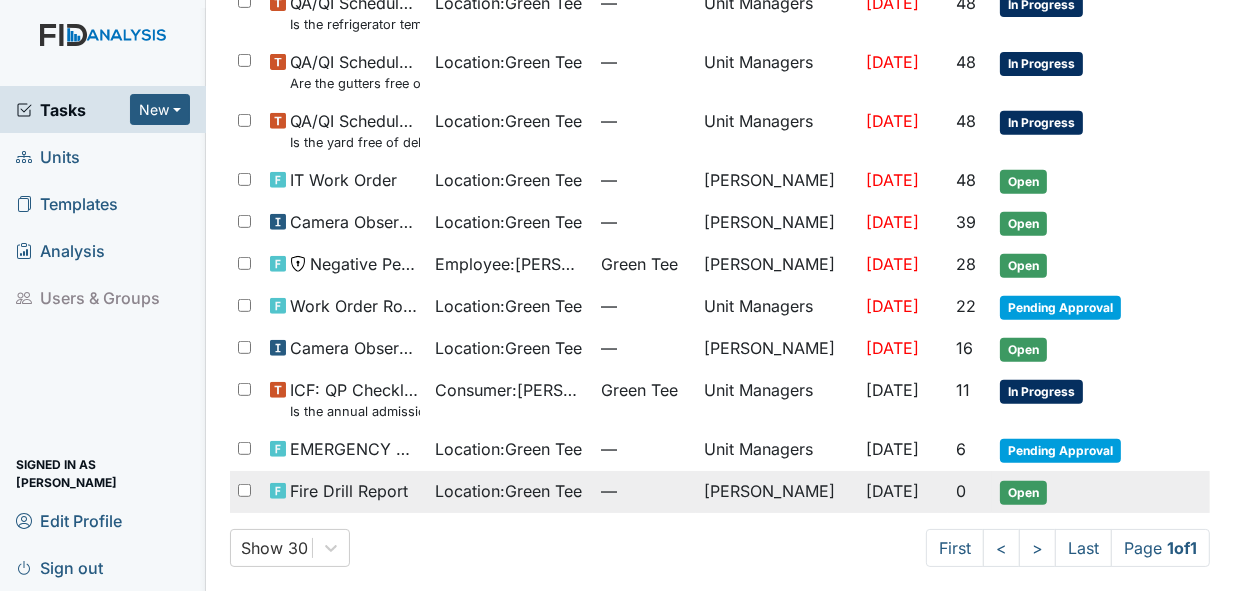 click on "Open" at bounding box center (1023, 493) 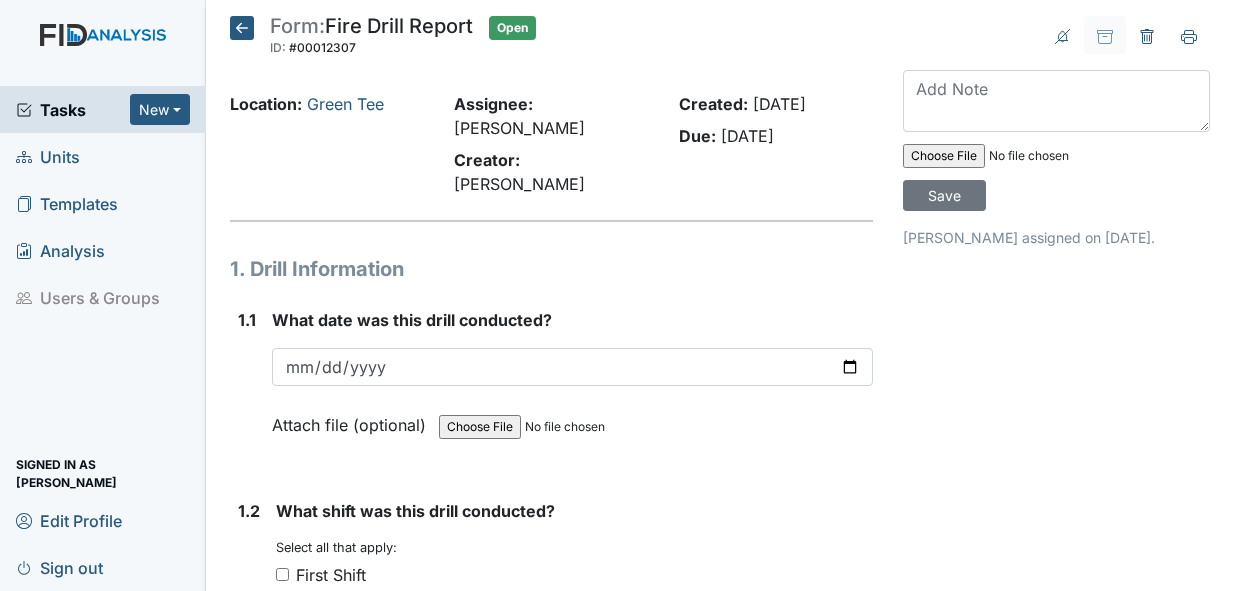 scroll, scrollTop: 0, scrollLeft: 0, axis: both 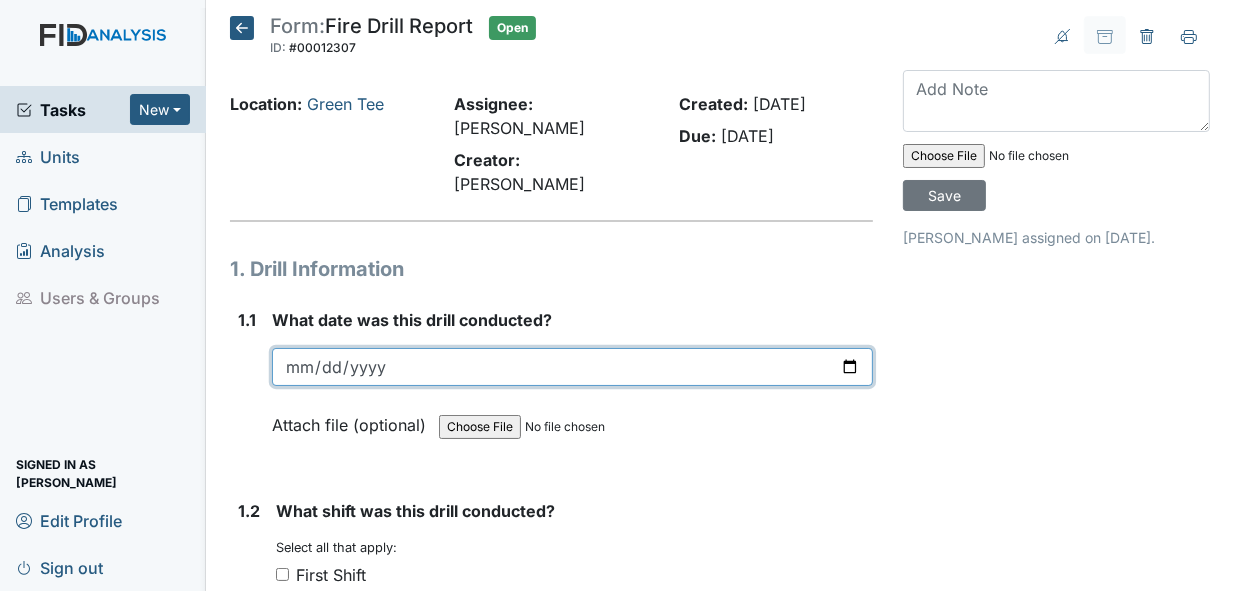 click at bounding box center [573, 367] 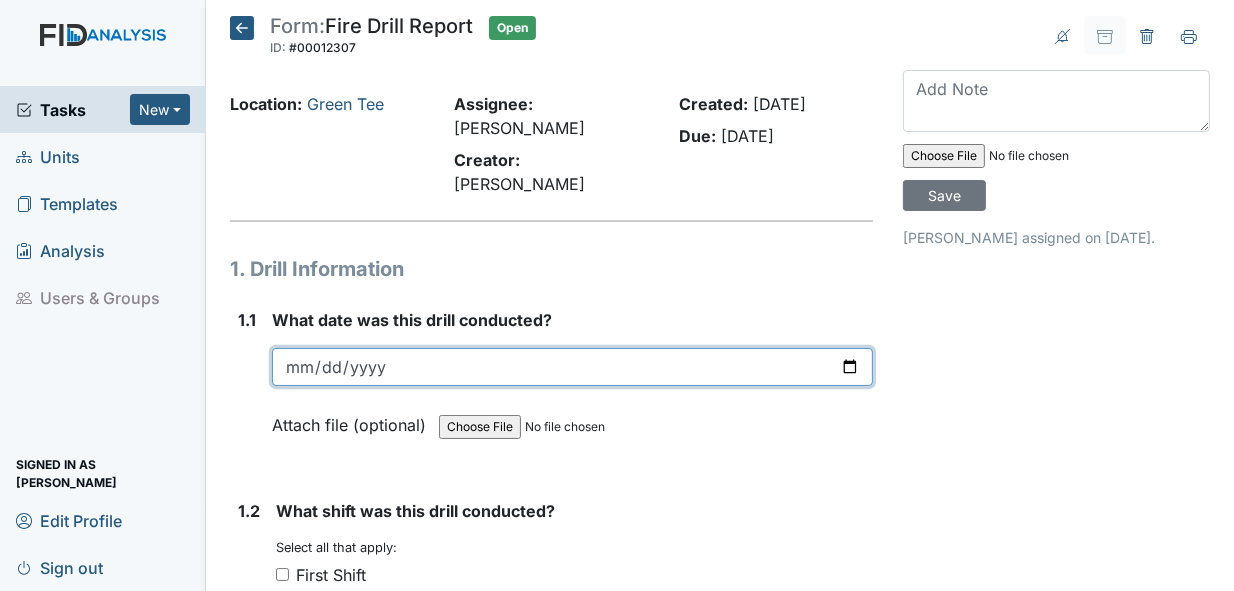 type on "[DATE]" 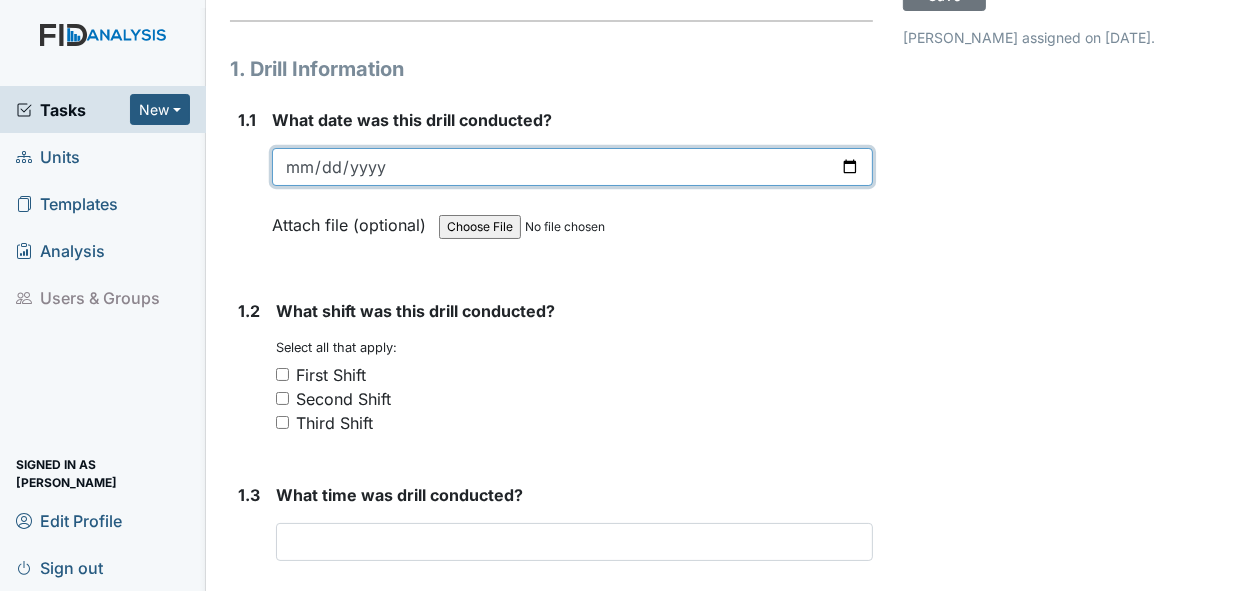 scroll, scrollTop: 300, scrollLeft: 0, axis: vertical 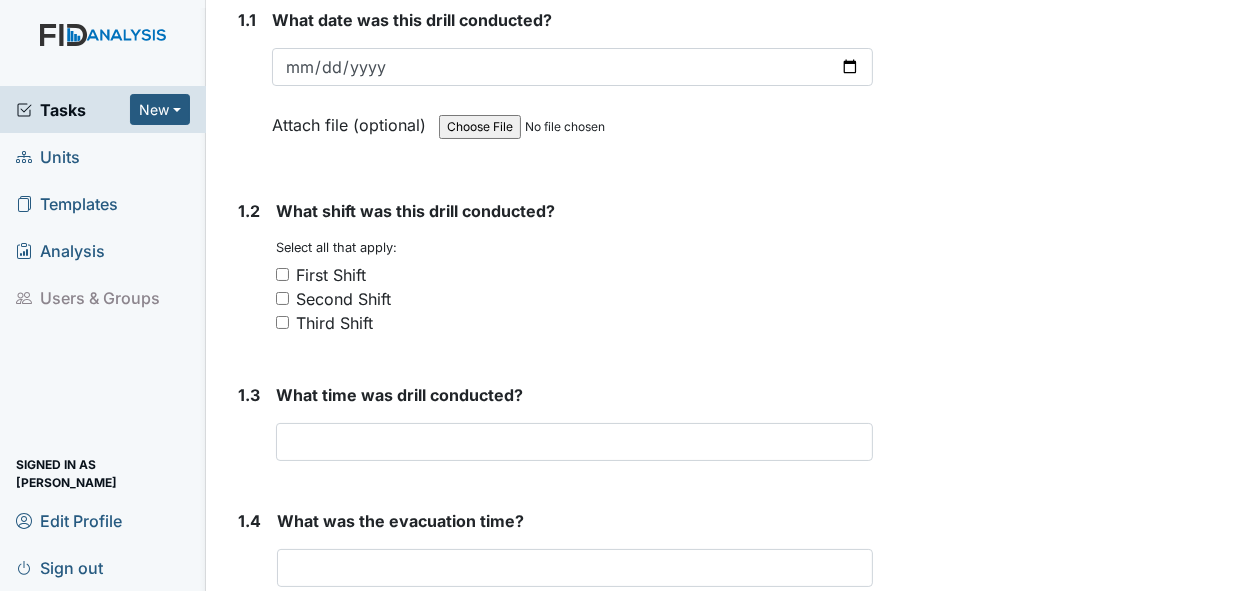 click on "Second Shift" at bounding box center [282, 298] 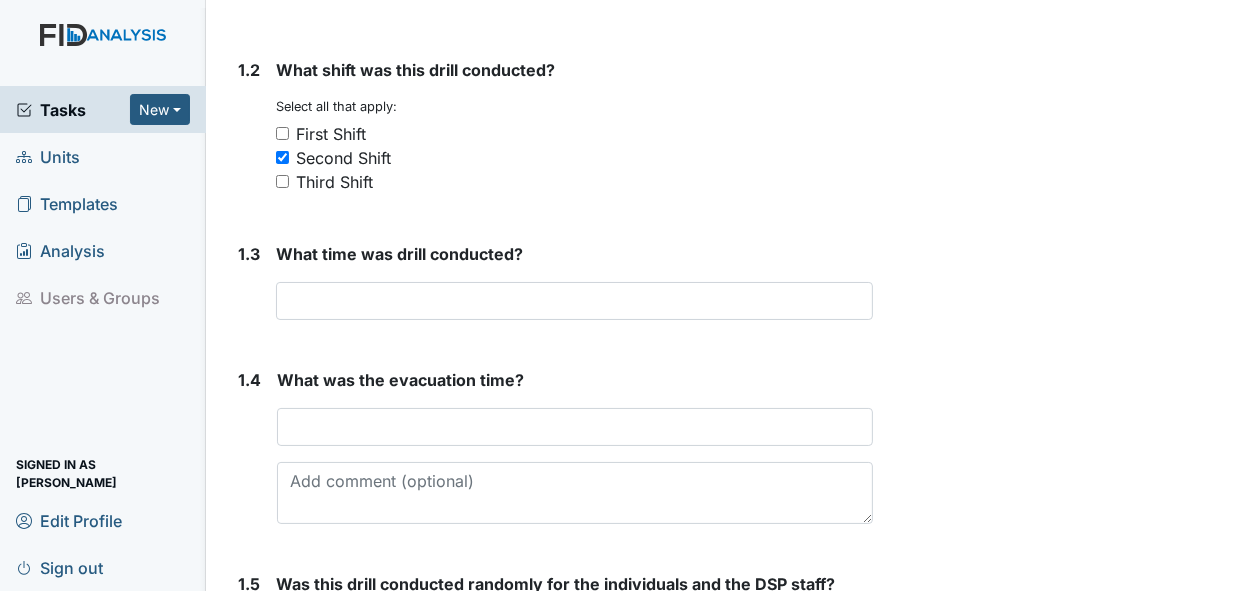 scroll, scrollTop: 500, scrollLeft: 0, axis: vertical 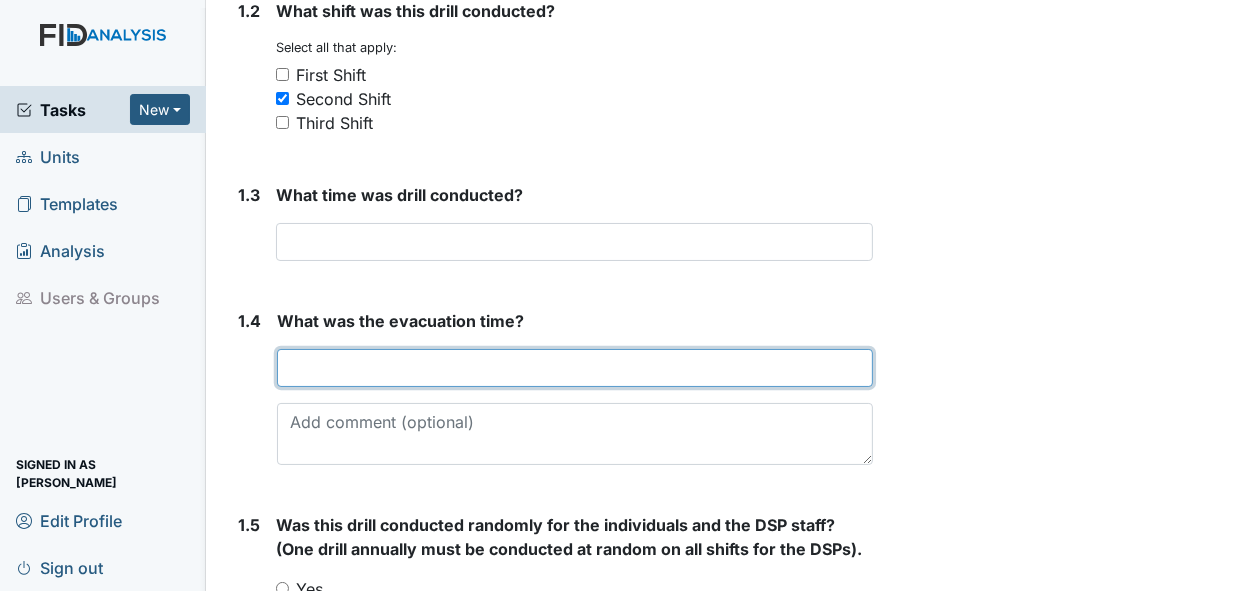 click at bounding box center [575, 368] 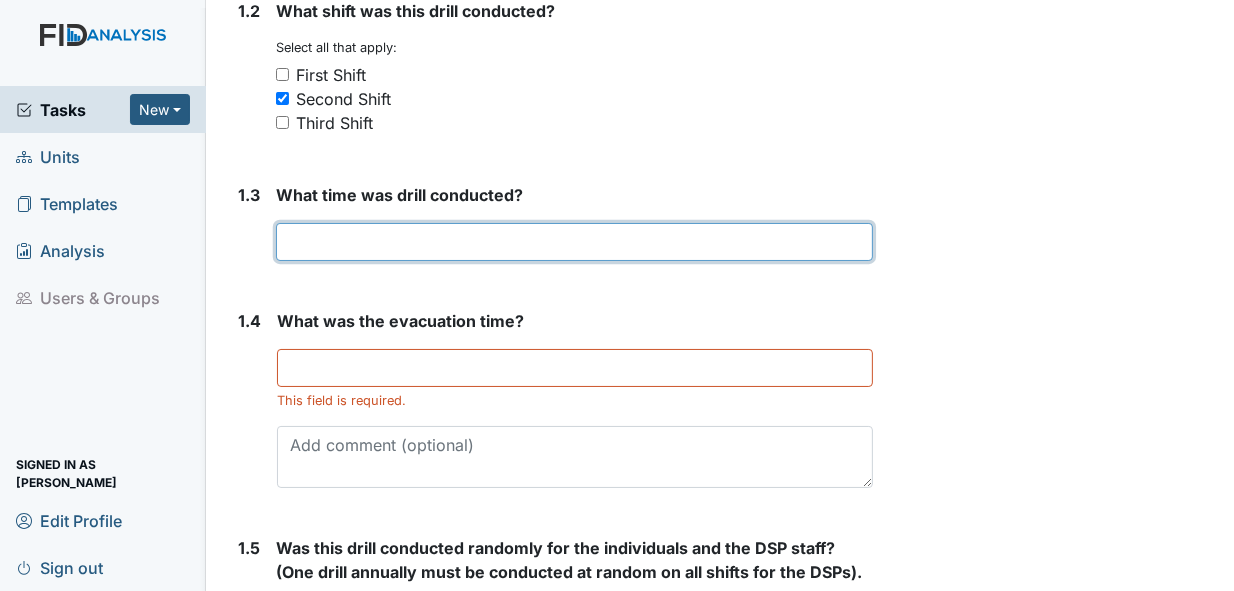 click at bounding box center (575, 242) 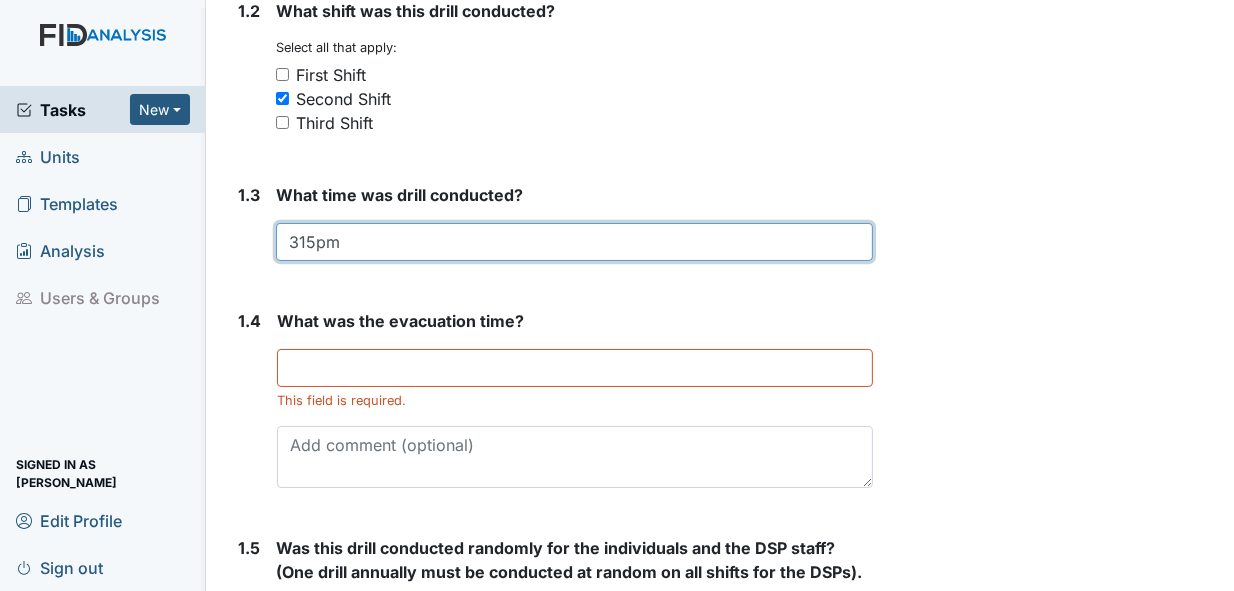 type on "315pm" 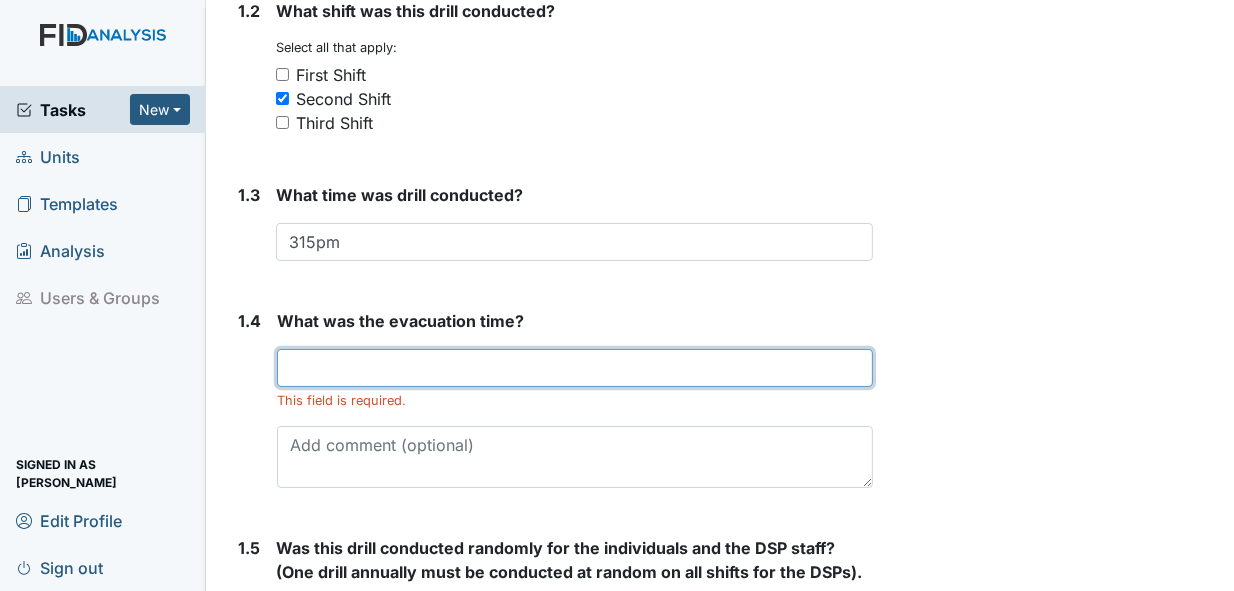 click at bounding box center (575, 368) 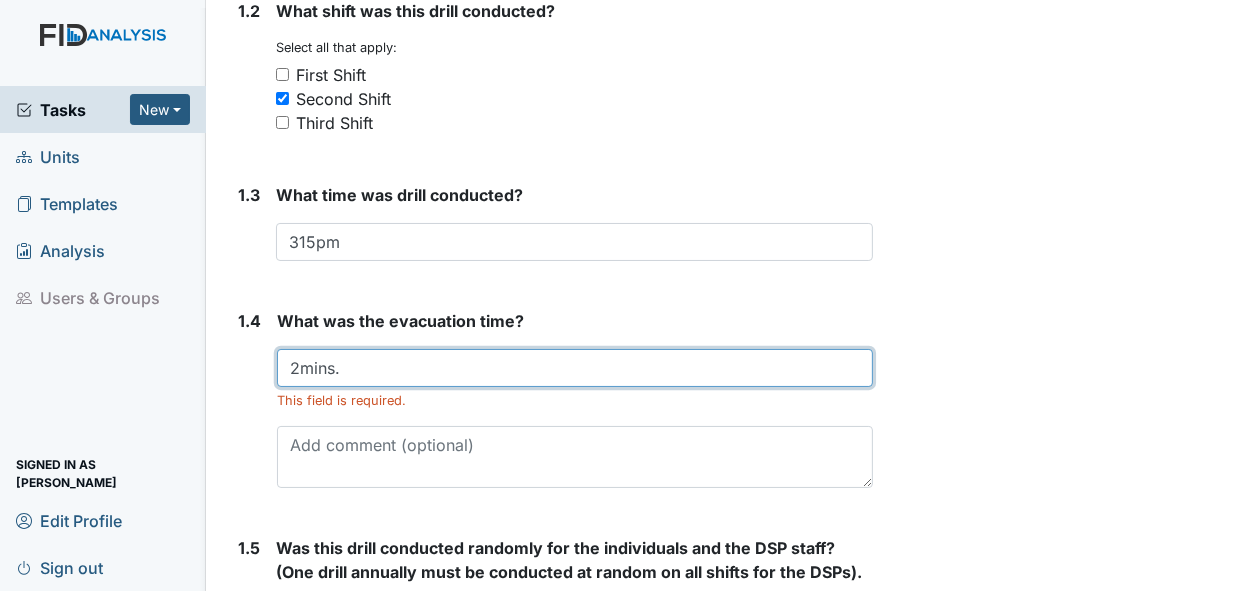 click on "2mins." at bounding box center [575, 368] 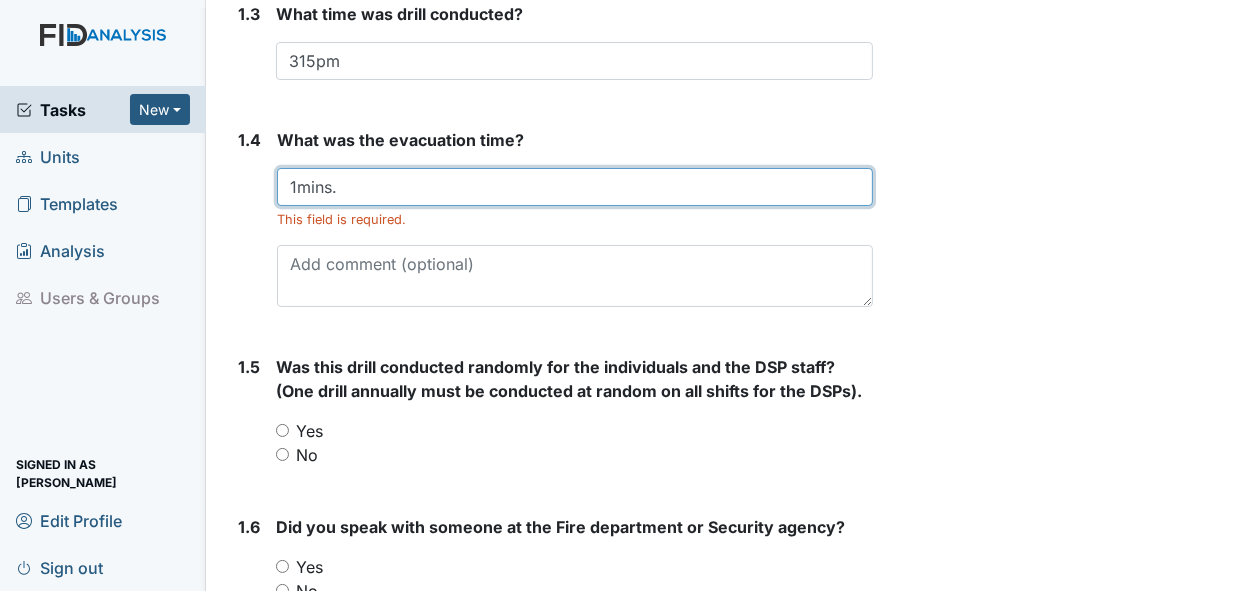 scroll, scrollTop: 700, scrollLeft: 0, axis: vertical 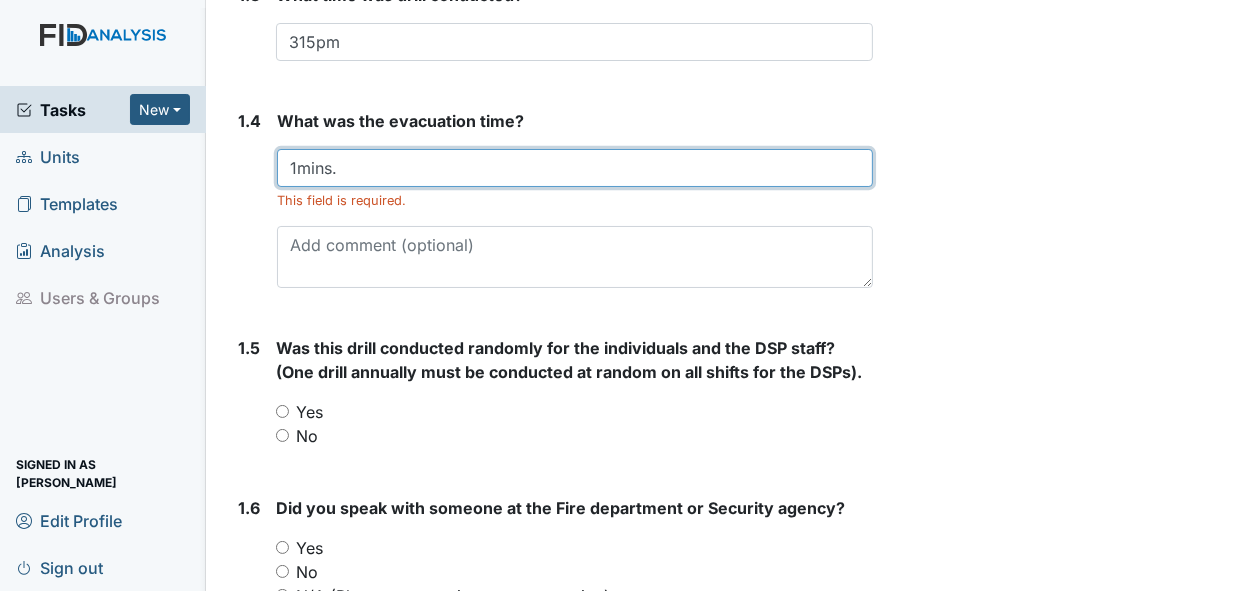 type on "1mins." 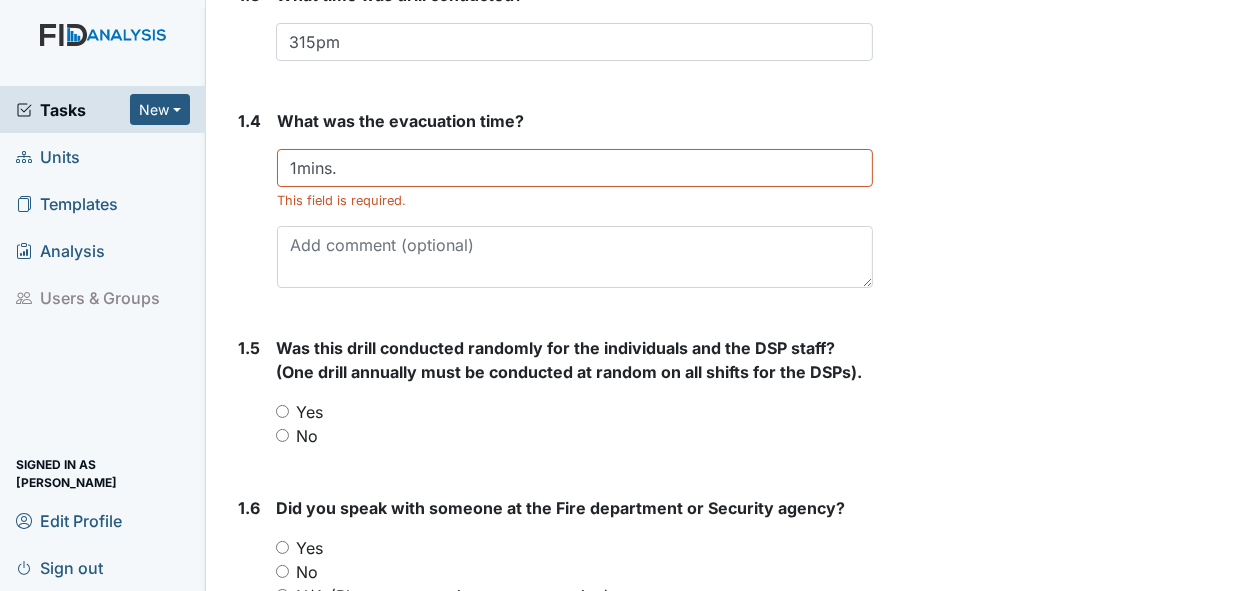 click on "Yes" at bounding box center (282, 411) 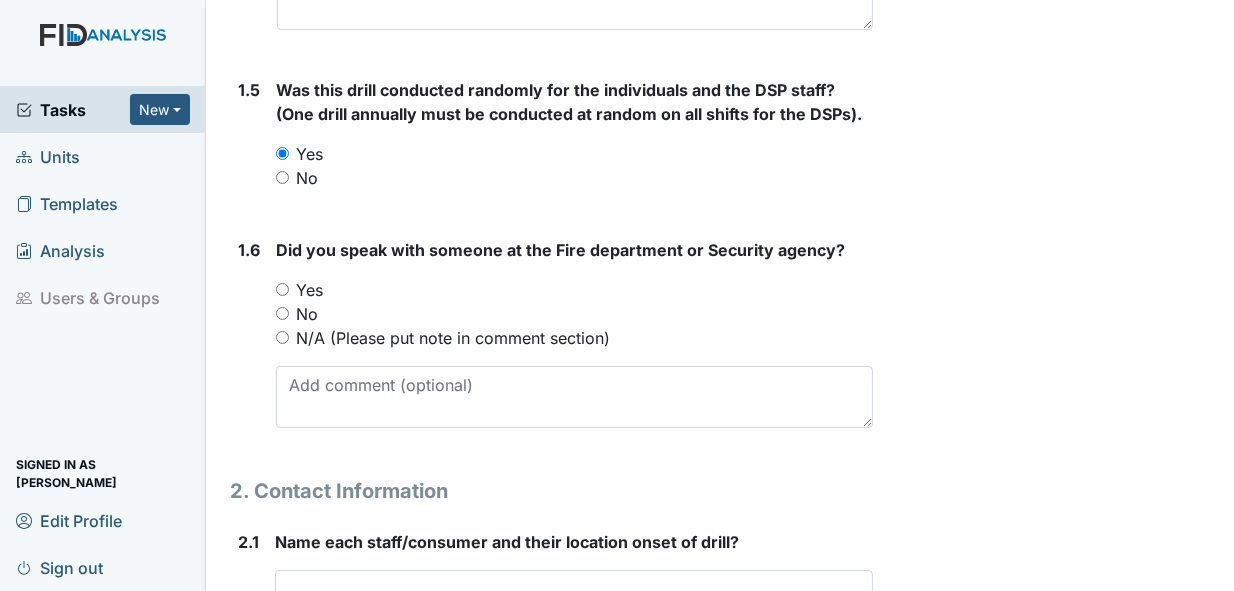 scroll, scrollTop: 1000, scrollLeft: 0, axis: vertical 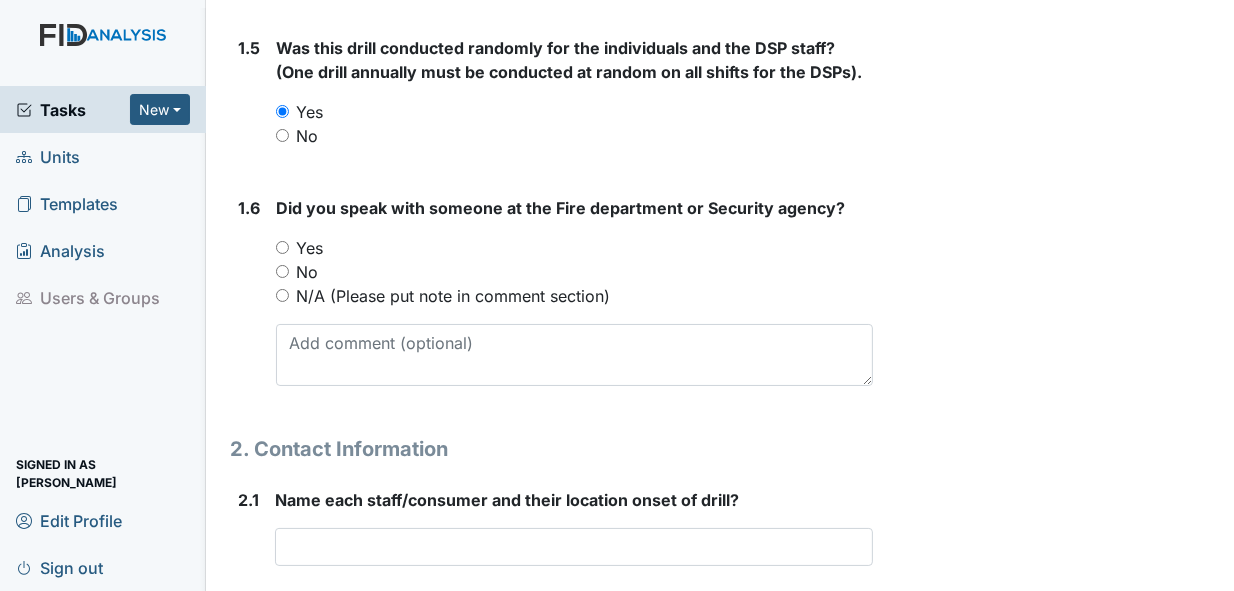 click on "Yes" at bounding box center [575, 248] 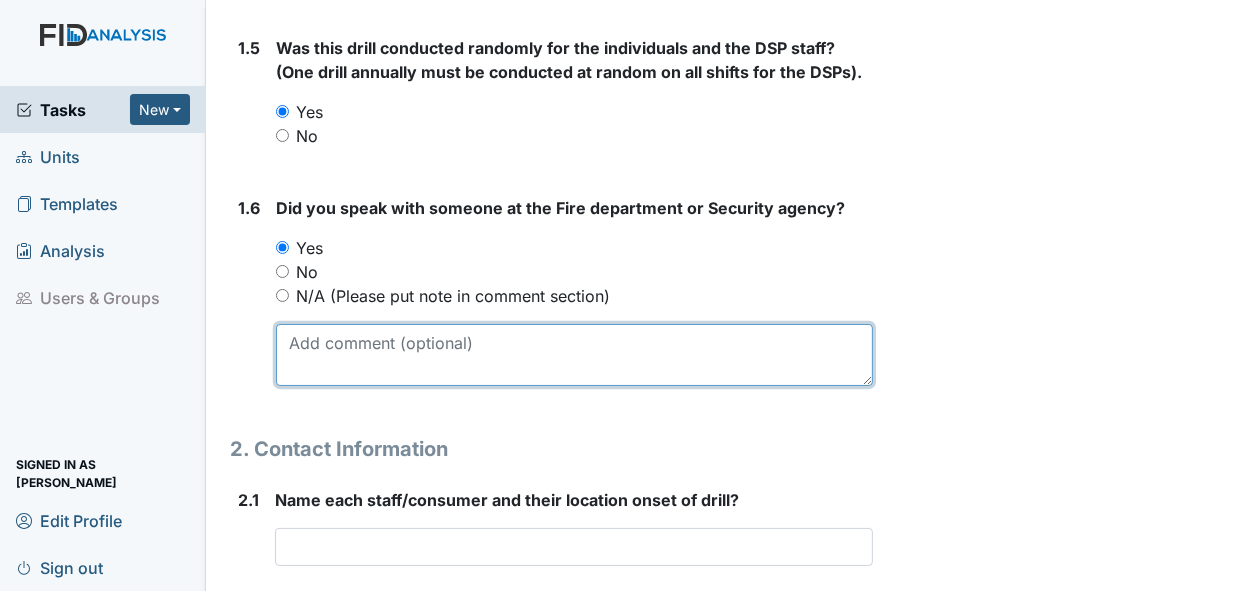 click at bounding box center (575, 355) 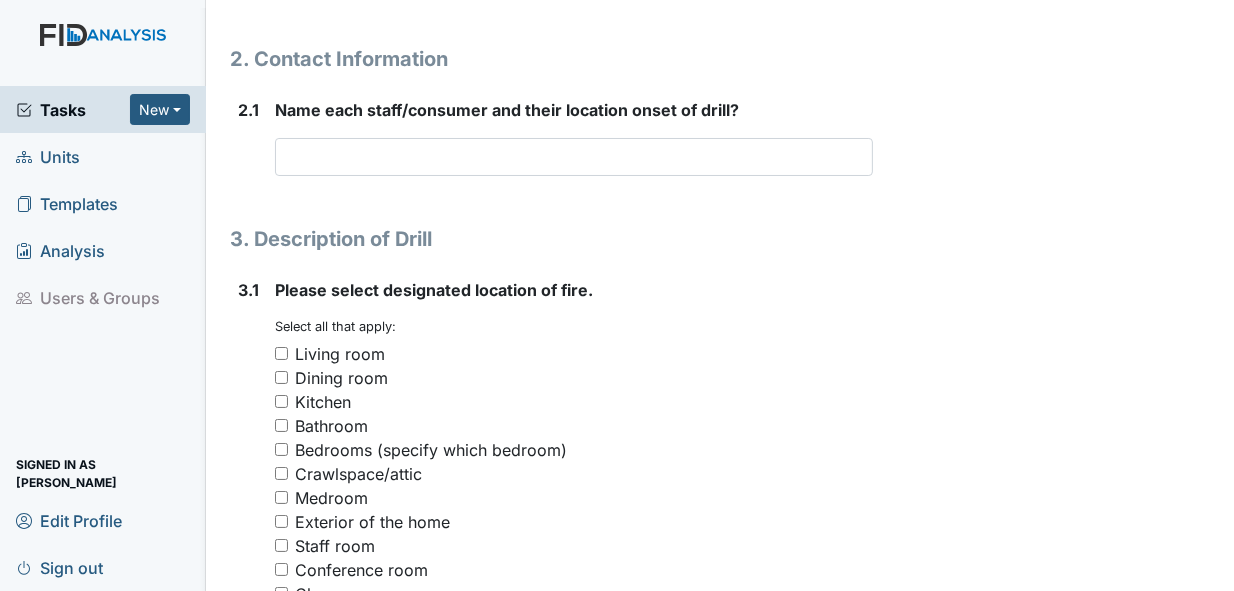 scroll, scrollTop: 1400, scrollLeft: 0, axis: vertical 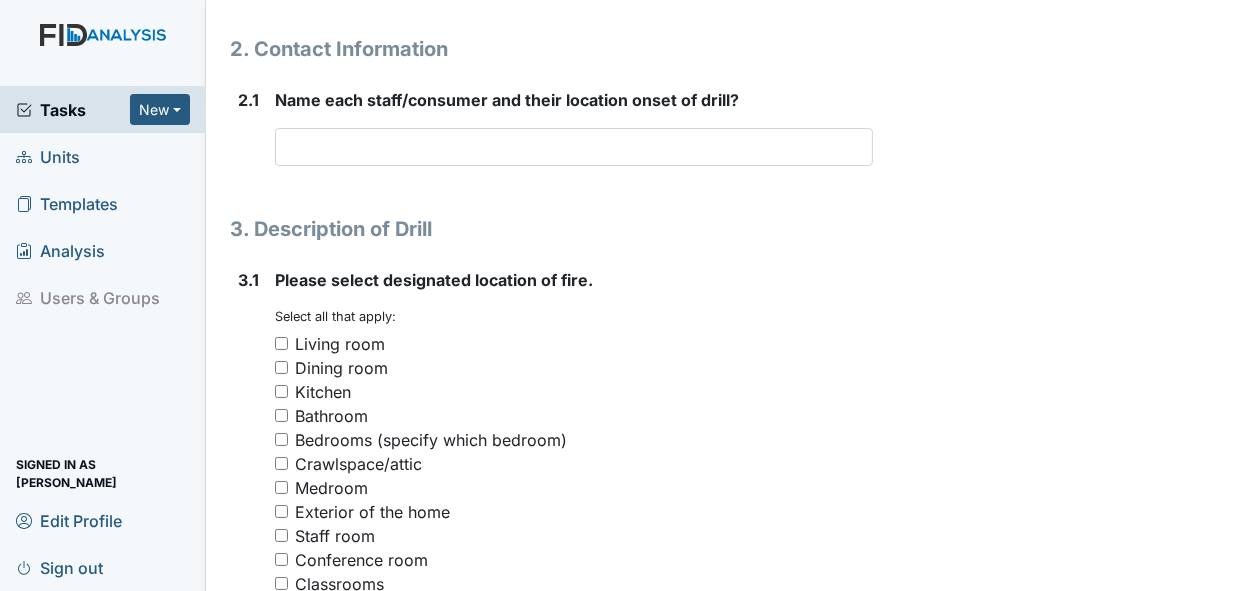 type on "Heather" 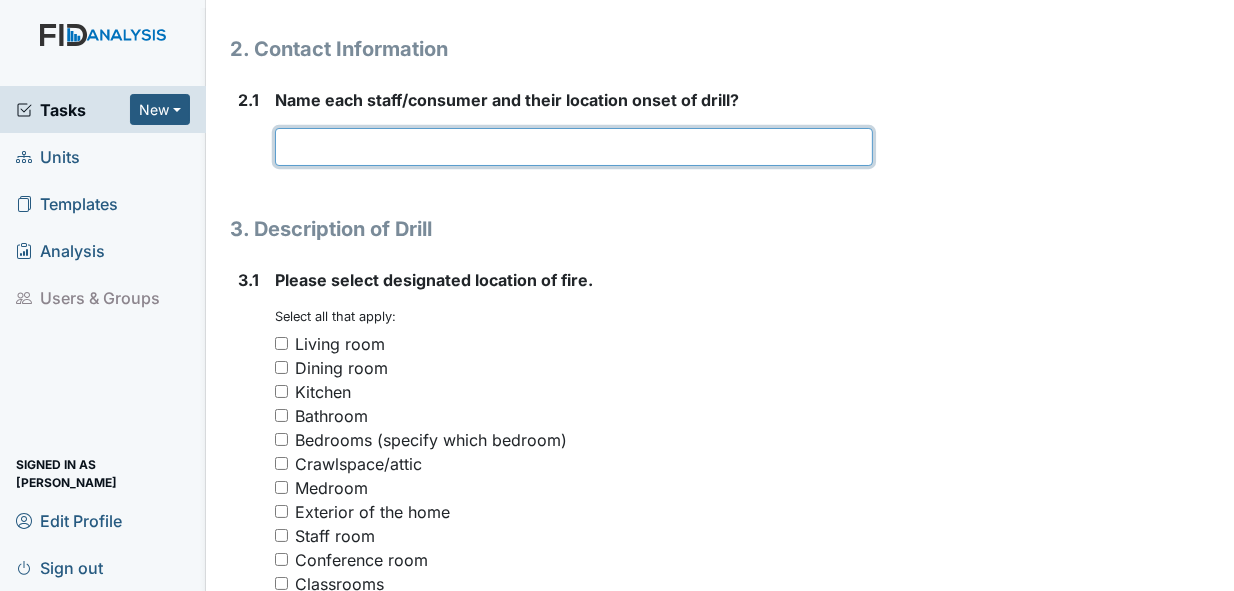 click at bounding box center [574, 147] 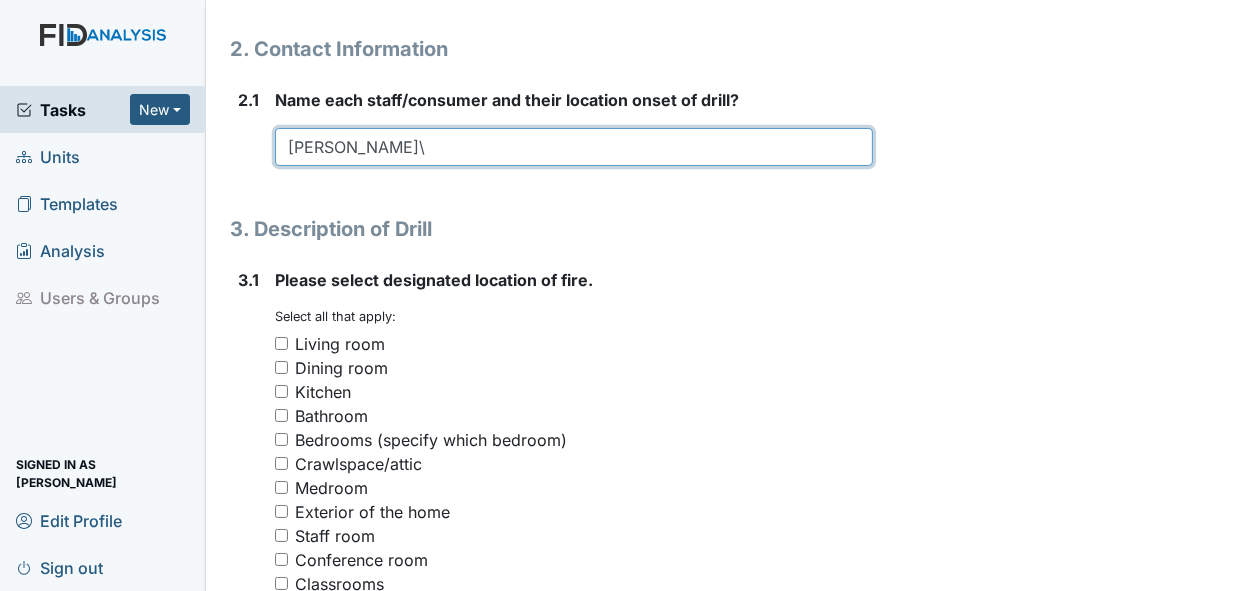 click on "Evelyn W\" at bounding box center [574, 147] 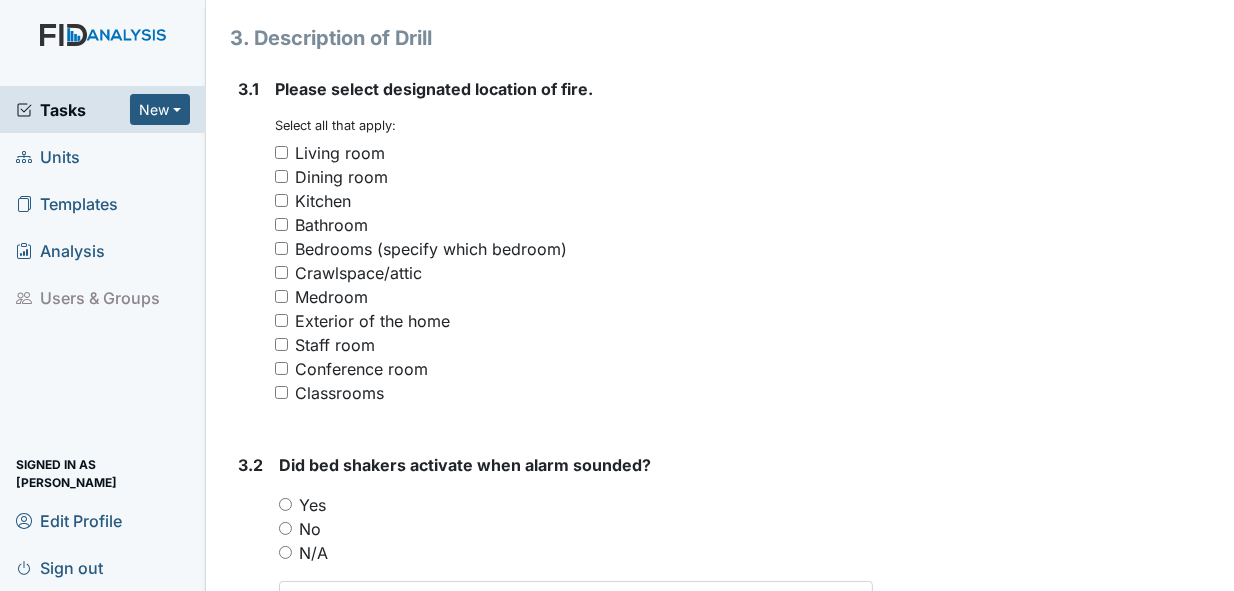 scroll, scrollTop: 1600, scrollLeft: 0, axis: vertical 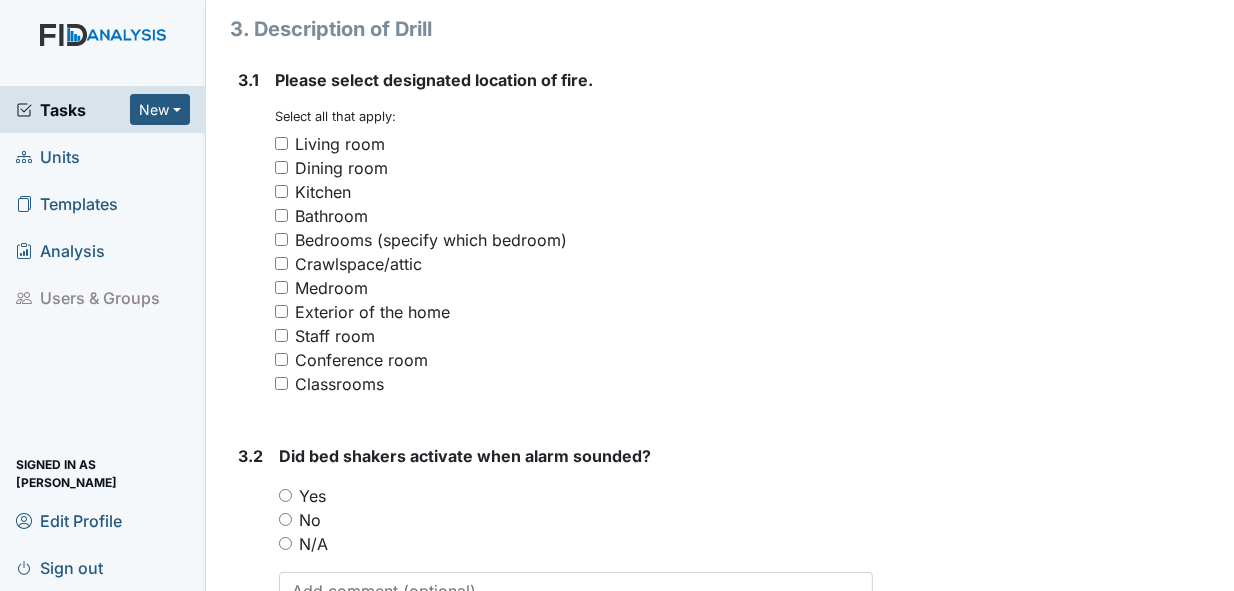 type on "Evelyn W/Latonya B-kitchen area/all consumer's in the livingroom" 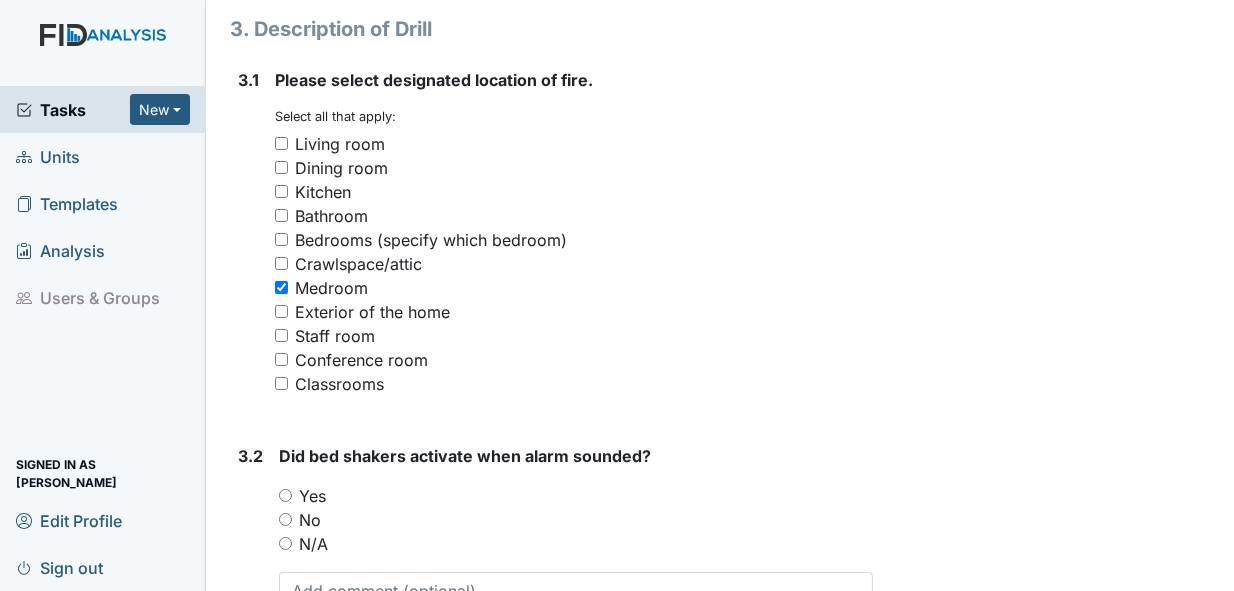 click on "Bedrooms (specify which bedroom)" at bounding box center [281, 239] 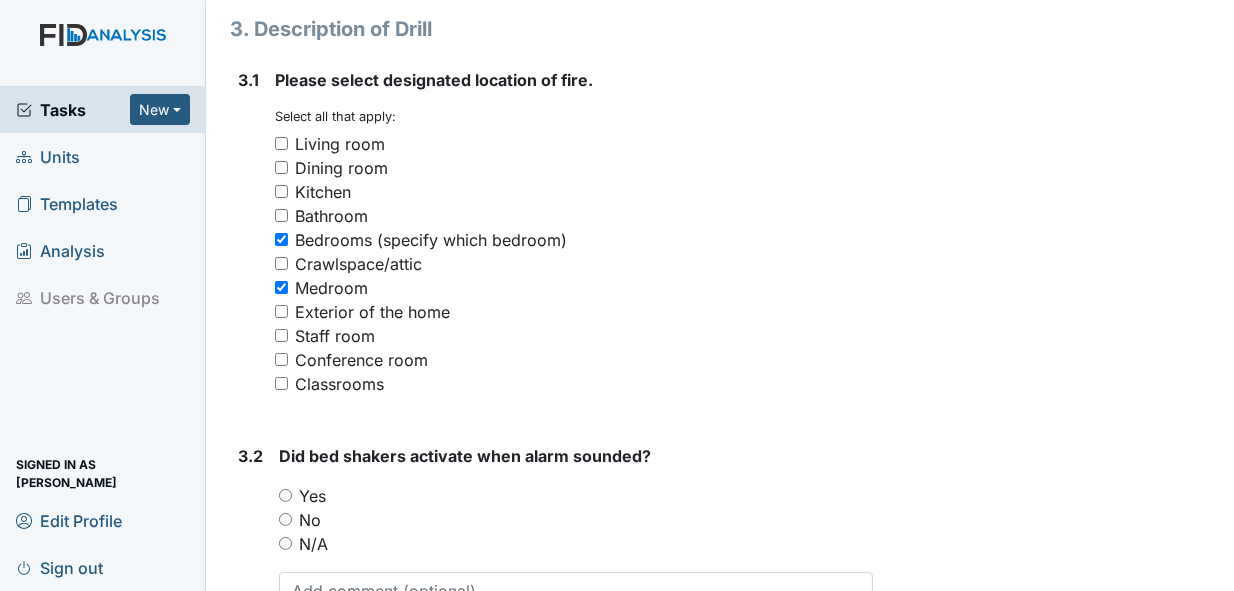 click on "Medroom" at bounding box center (574, 288) 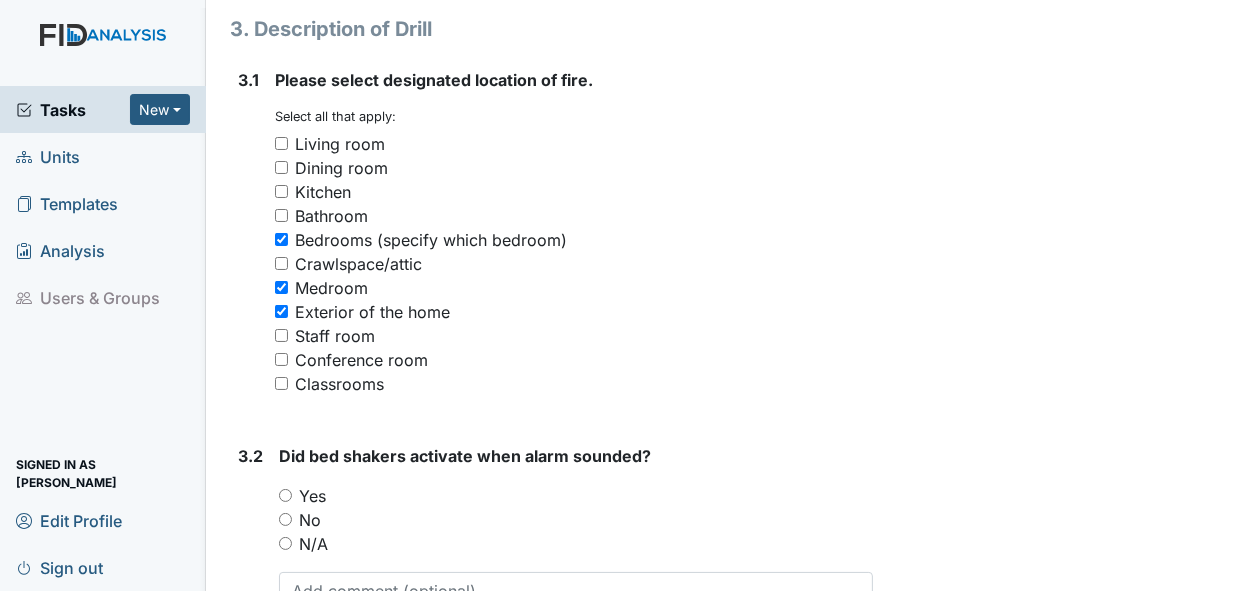 click on "Medroom" at bounding box center (574, 288) 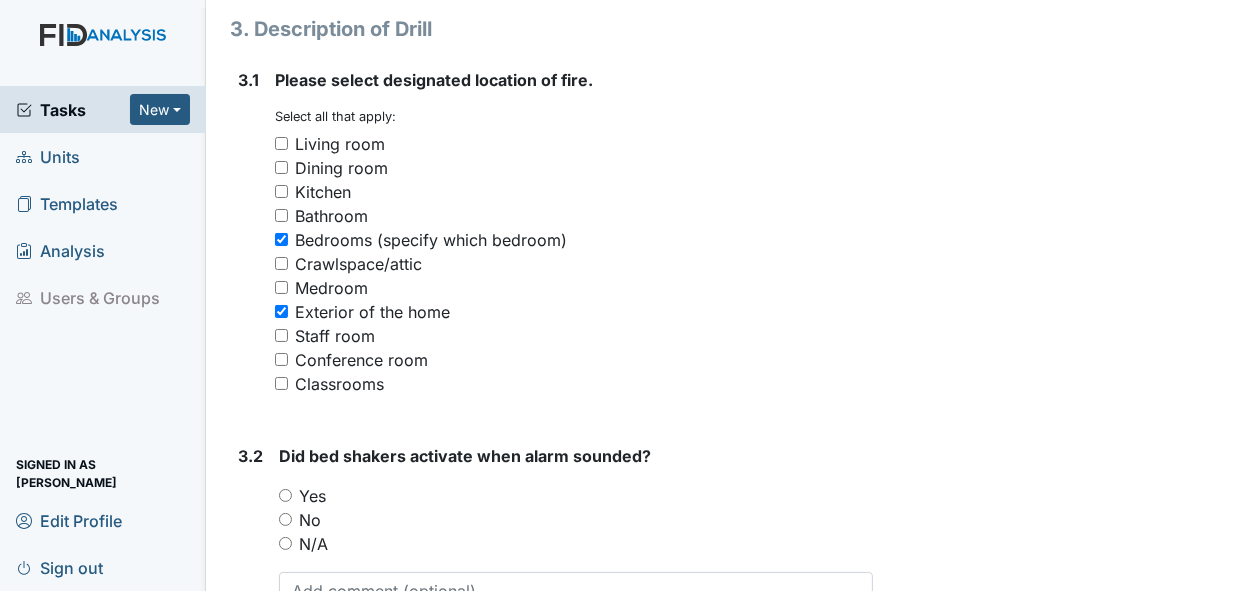 click on "Exterior of the home" at bounding box center [281, 311] 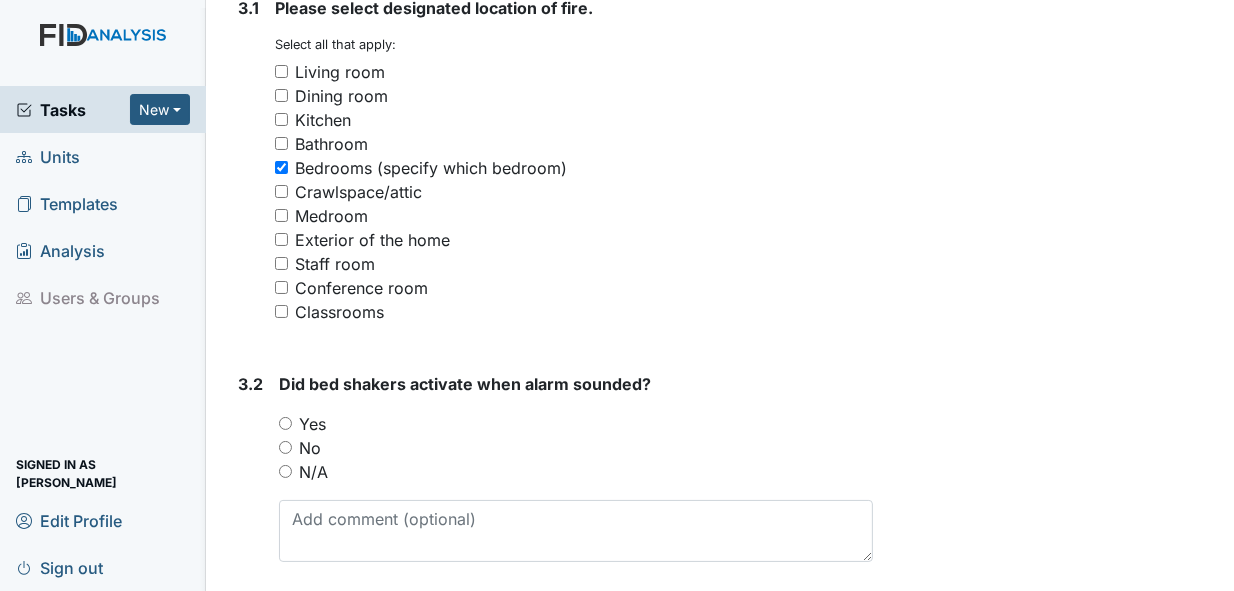 scroll, scrollTop: 1800, scrollLeft: 0, axis: vertical 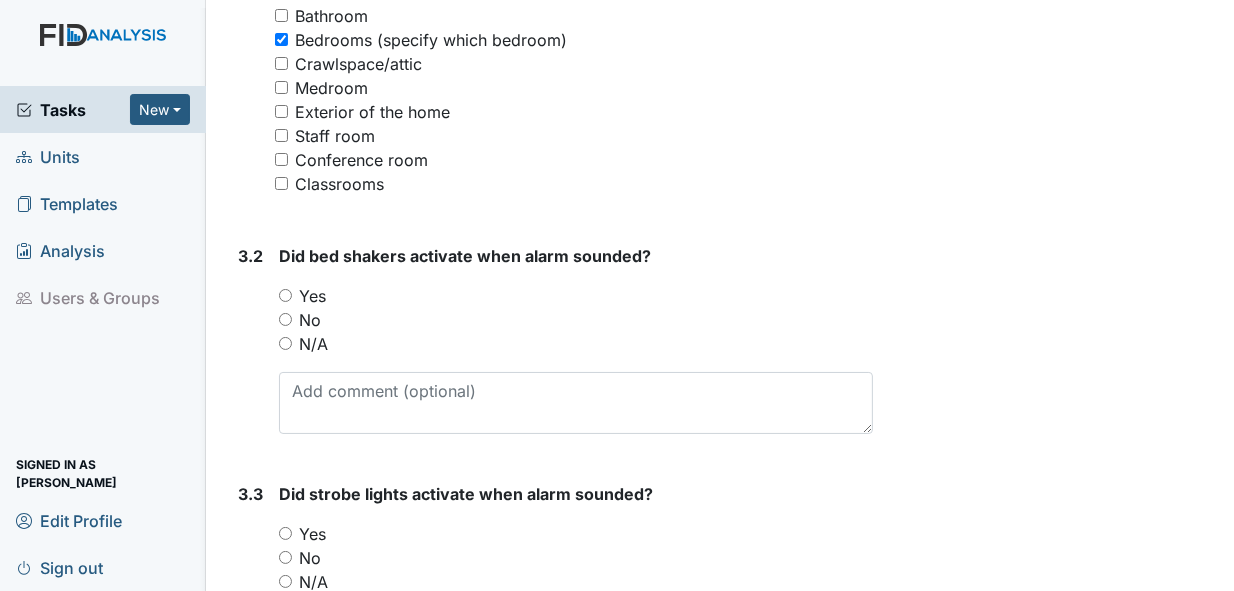 click on "N/A" at bounding box center [285, 343] 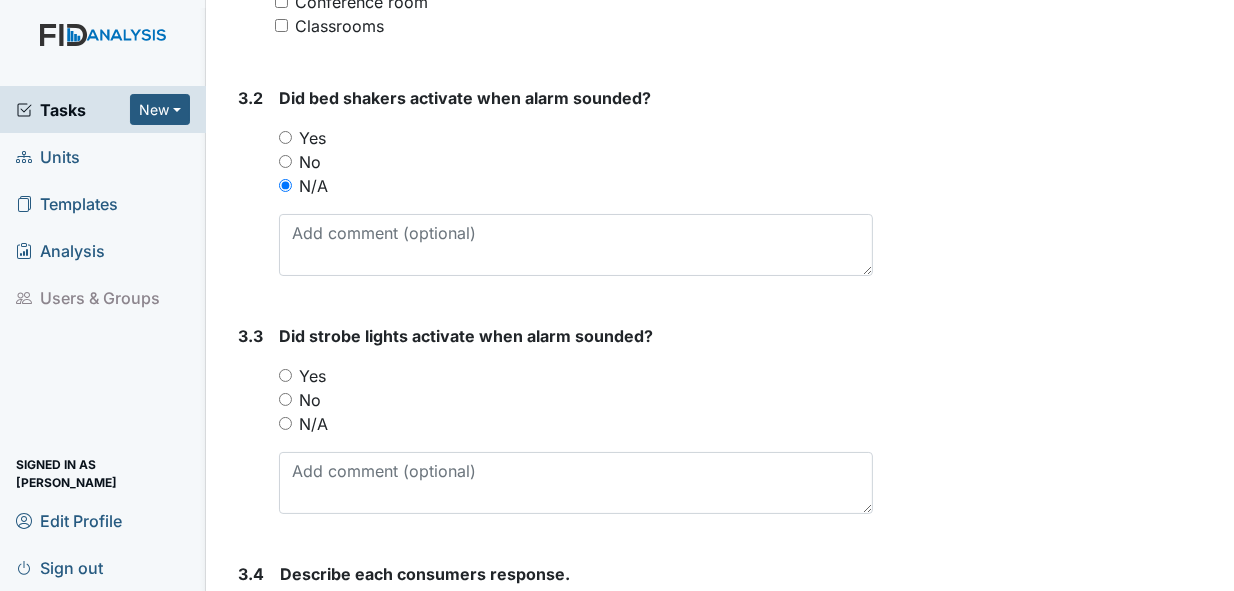 scroll, scrollTop: 2000, scrollLeft: 0, axis: vertical 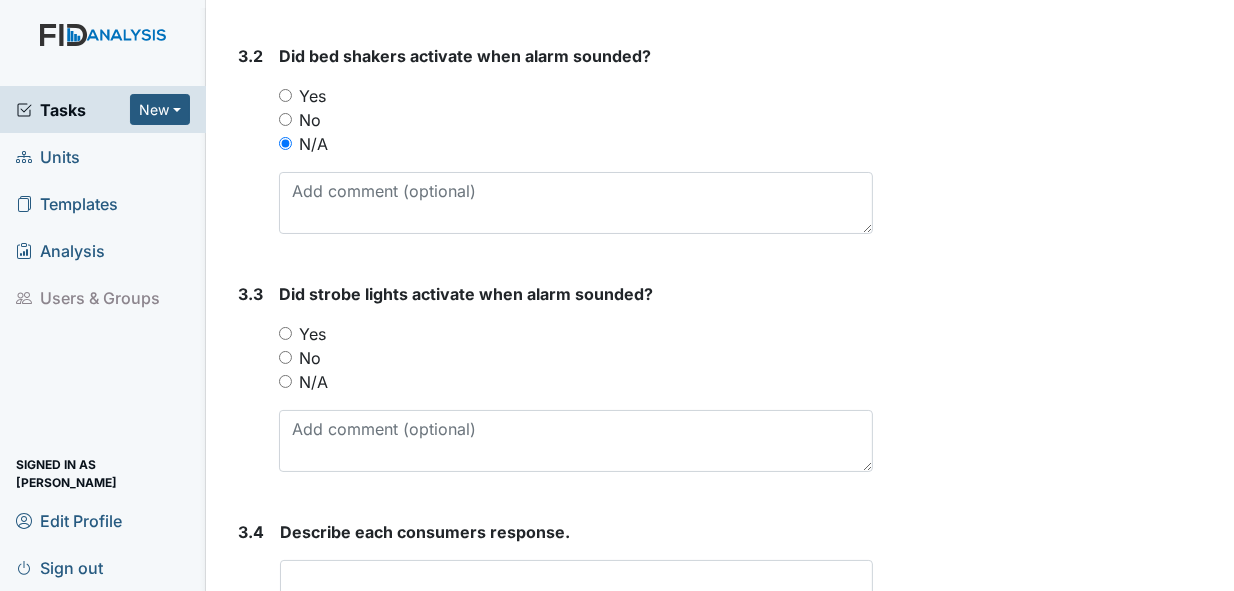 click on "Yes" at bounding box center (285, 333) 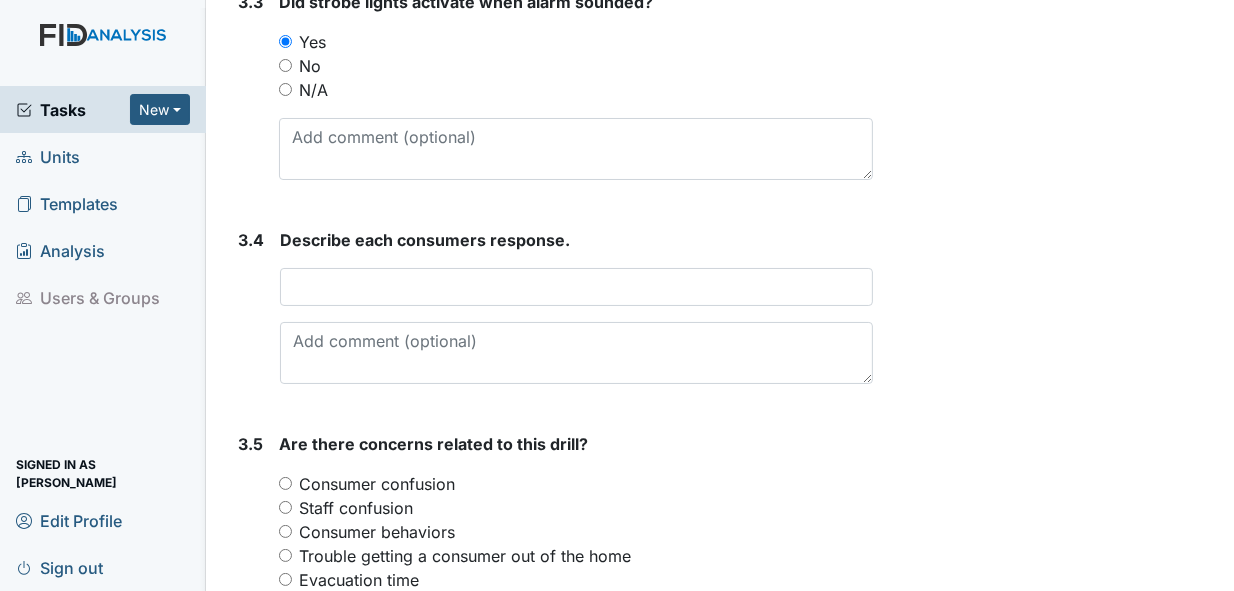 scroll, scrollTop: 2300, scrollLeft: 0, axis: vertical 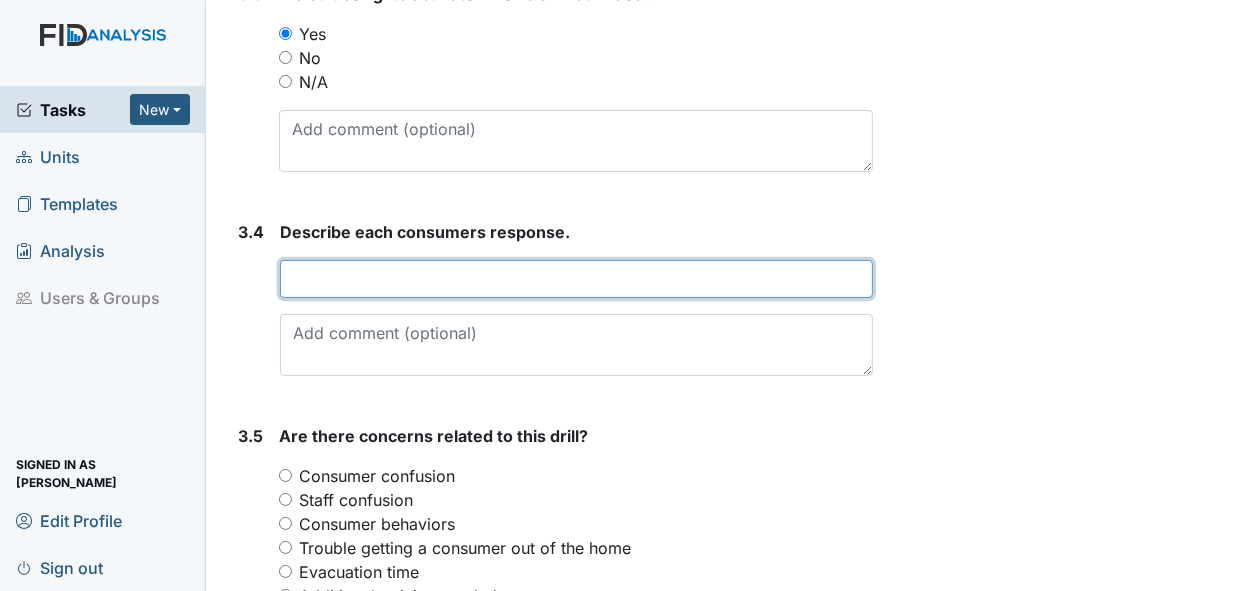 click at bounding box center (577, 279) 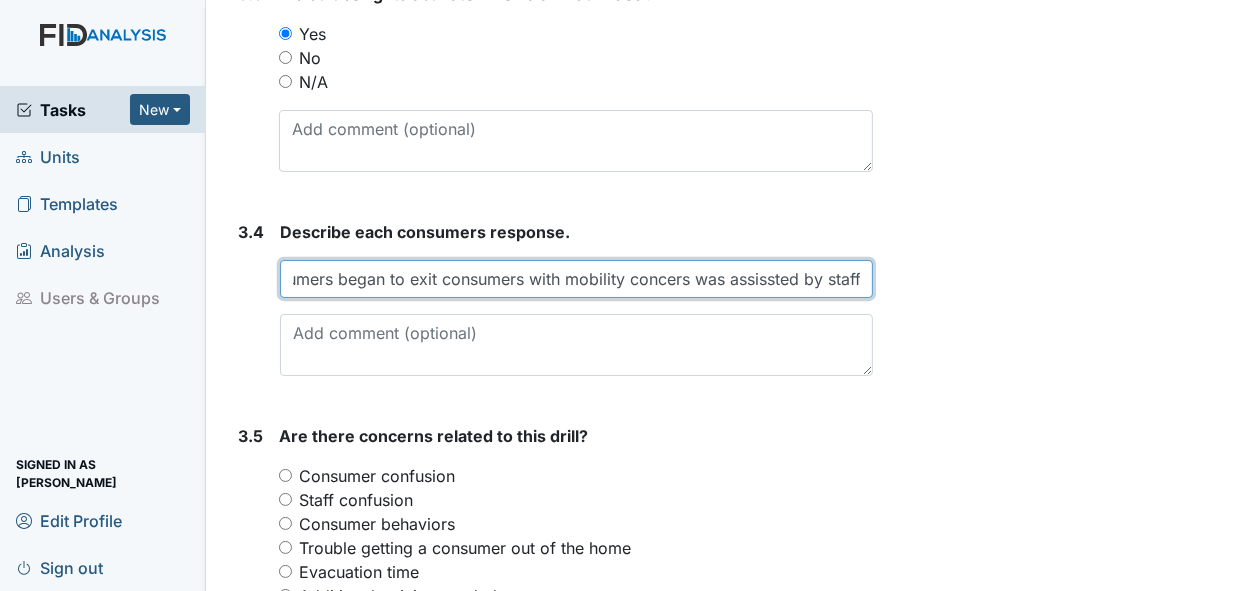 scroll, scrollTop: 0, scrollLeft: 74, axis: horizontal 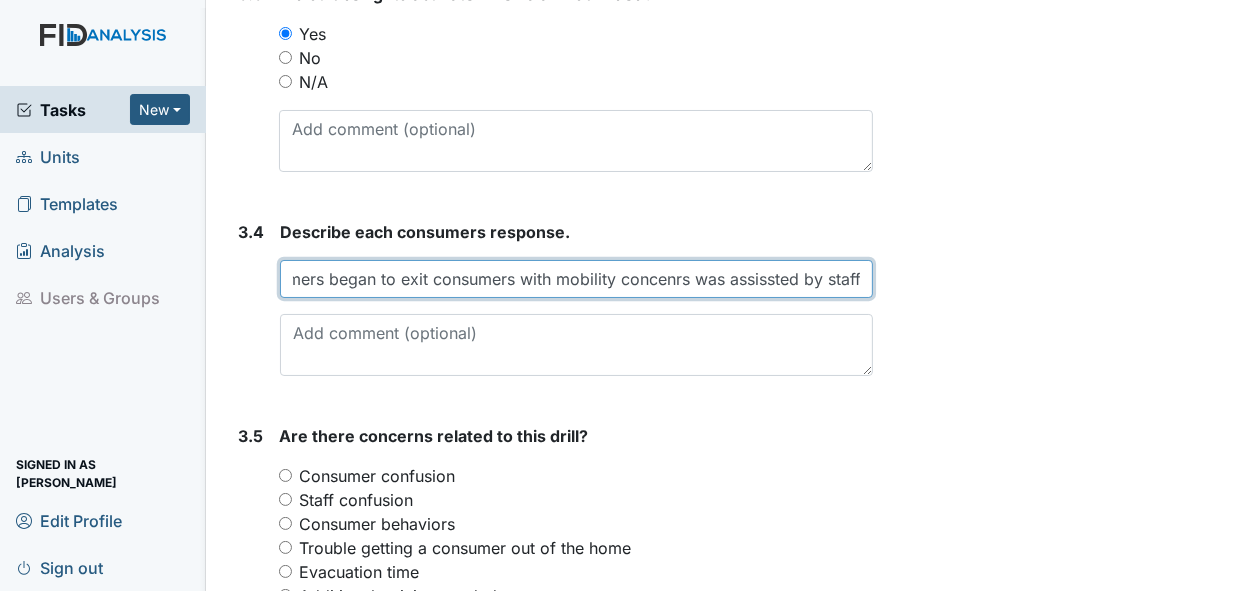 click on "all consumers began to exit consumers with mobility concenrs was assissted by staff" at bounding box center (577, 279) 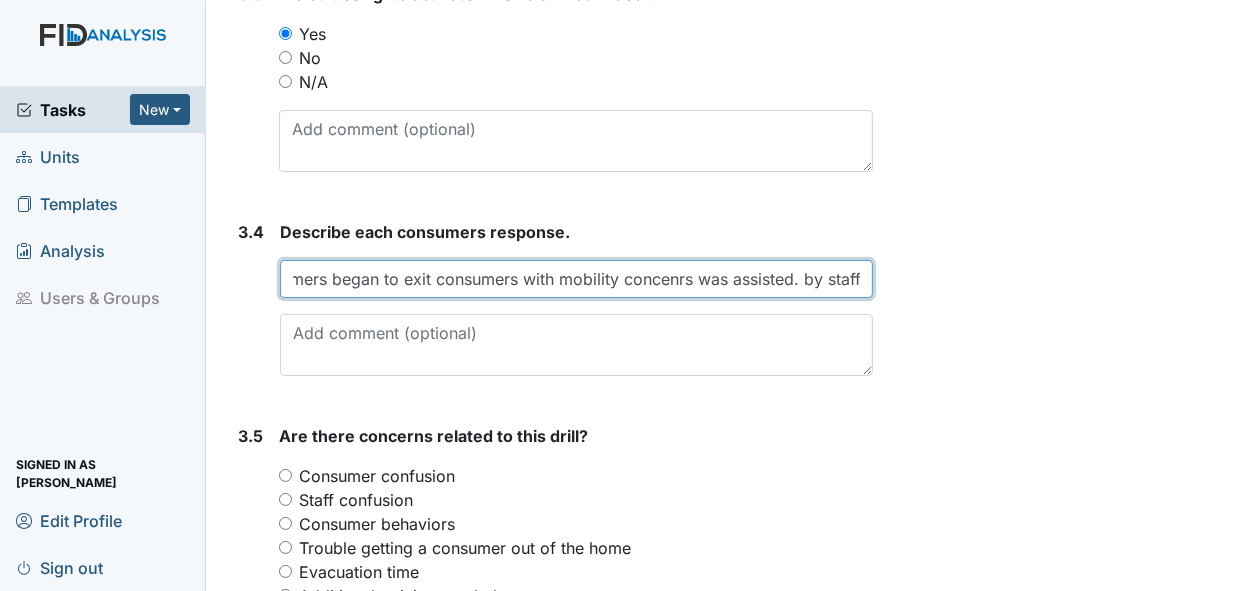 click on "all consumers began to exit consumers with mobility concenrs was assisted. by staff" at bounding box center (577, 279) 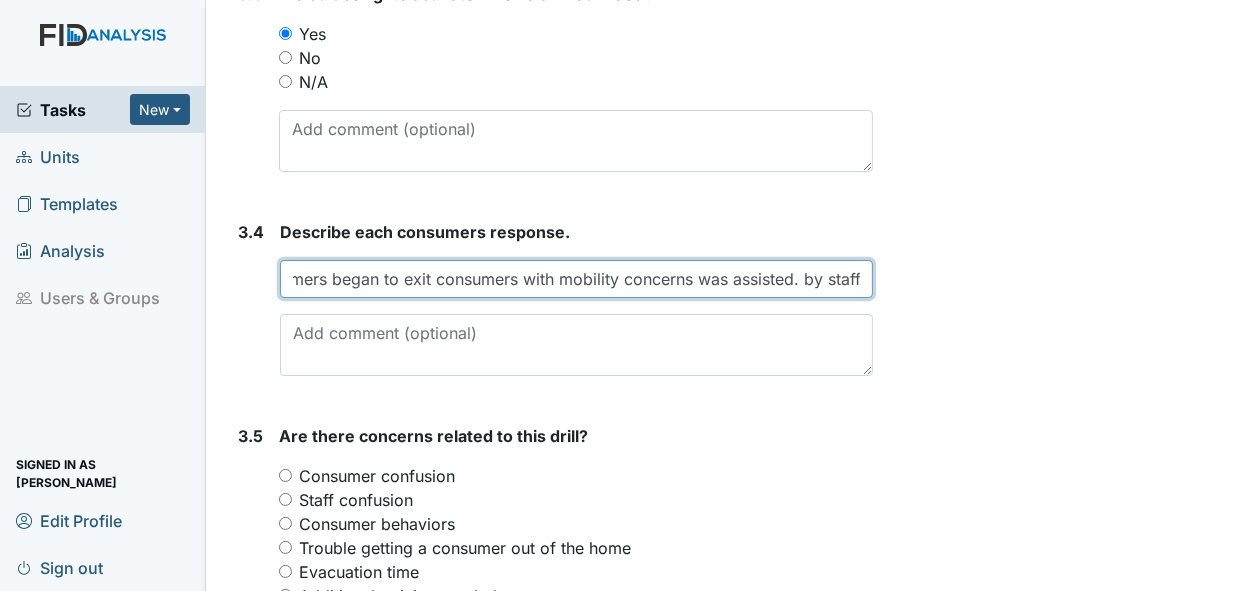click on "all consumers began to exit consumers with mobility concerns was assisted. by staff" at bounding box center [577, 279] 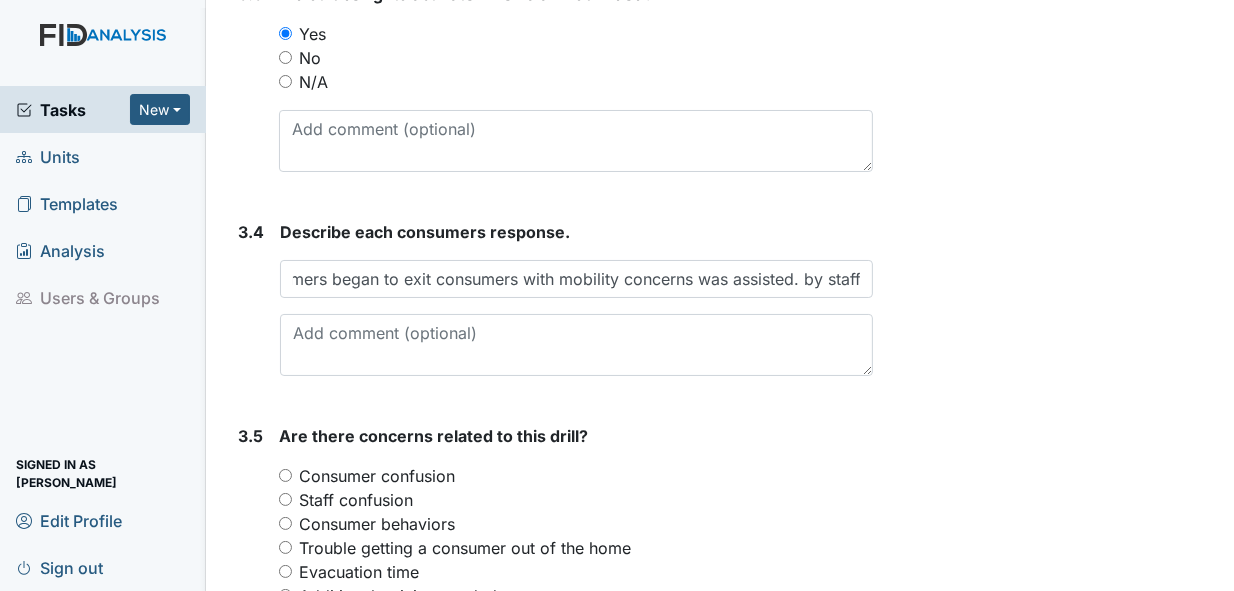 scroll, scrollTop: 0, scrollLeft: 0, axis: both 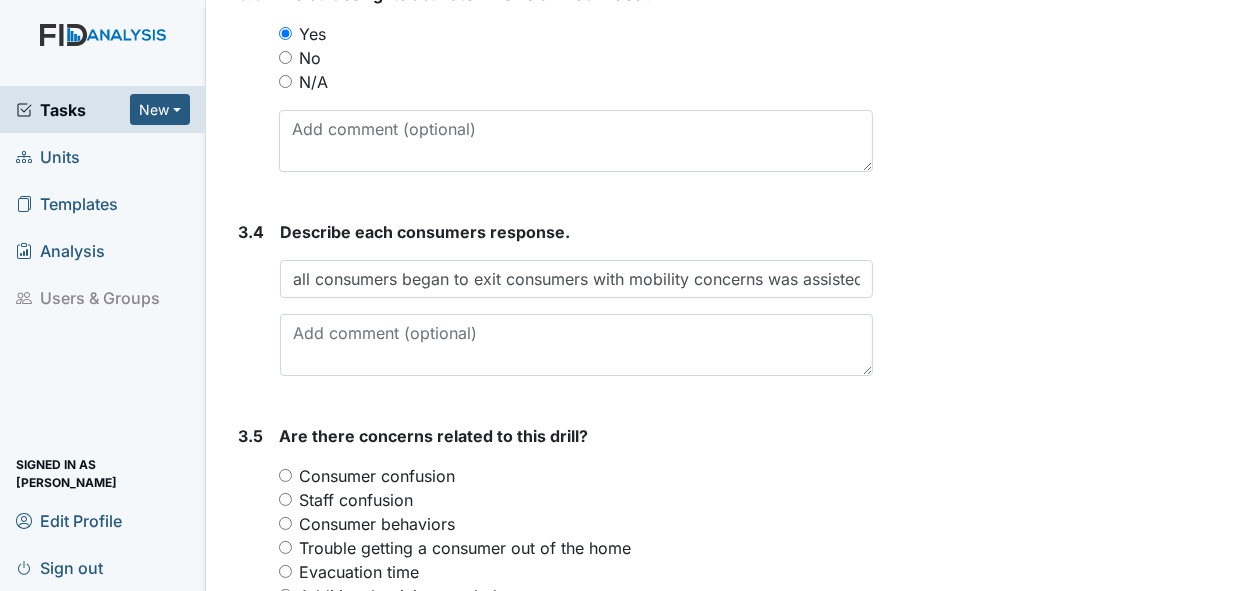 click on "Archive Task
×
Are you sure you want to archive this task? It will appear as incomplete on reports.
Archive
Delete Task
×
Are you sure you want to delete this task?
Delete
Save
Deborah Lucky assigned on Jul 10, 2025." at bounding box center (1056, -630) 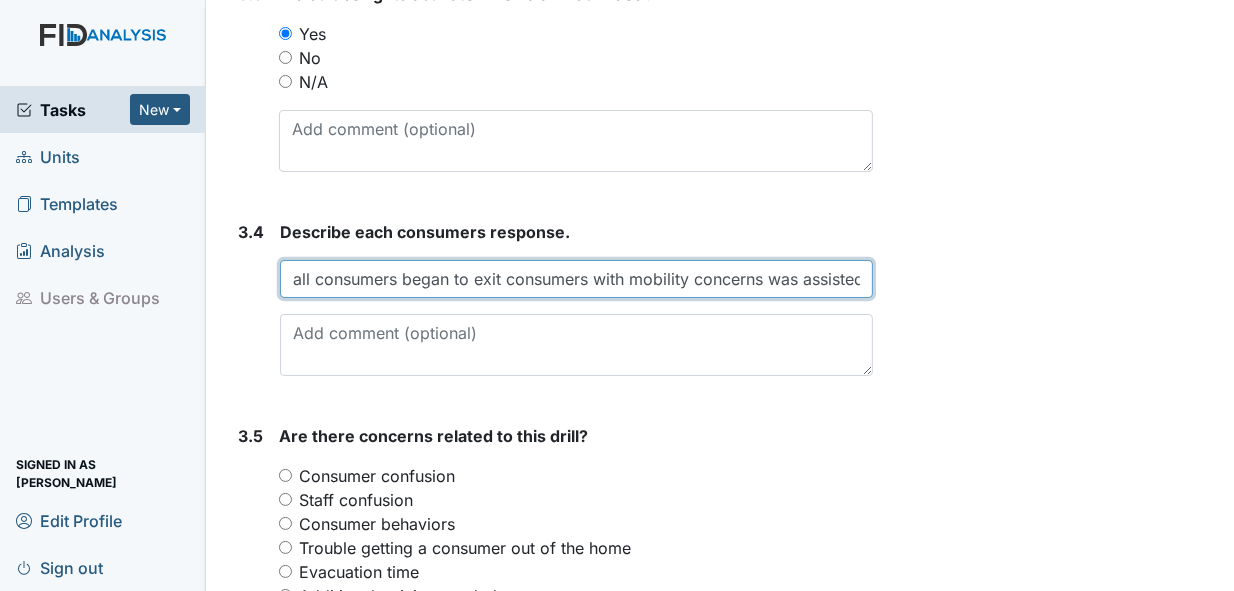 click on "all consumers began to exit consumers with mobility concerns was assisted. by staff" at bounding box center [577, 279] 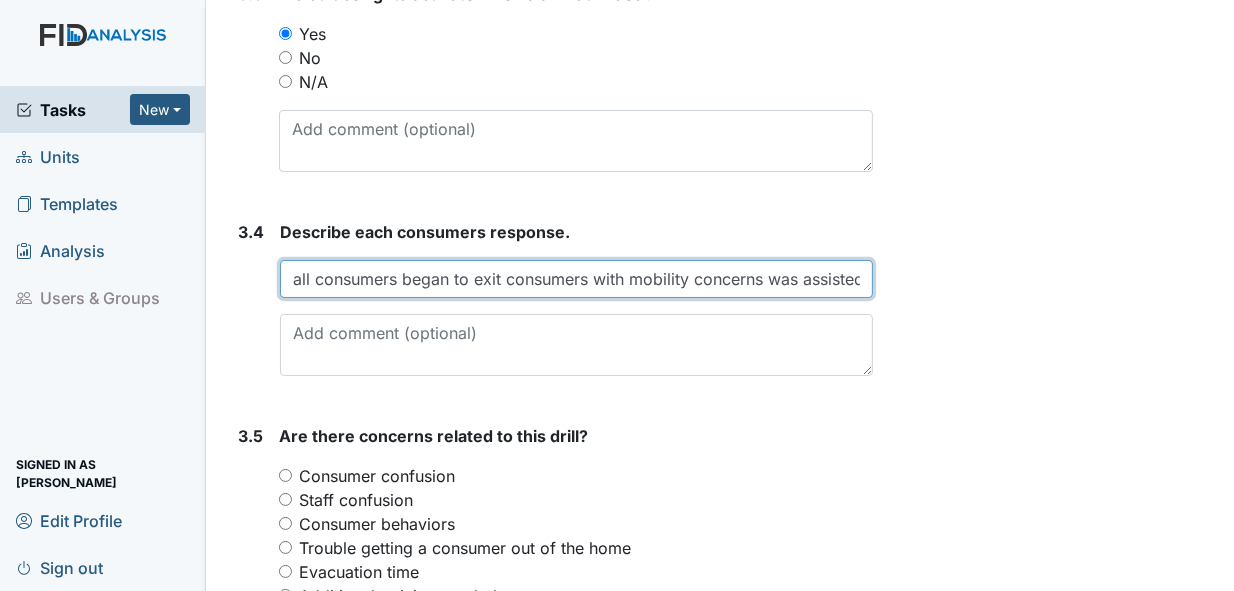 click on "all consumers began to exit consumers with mobility concerns was assisted. by staff" at bounding box center (577, 279) 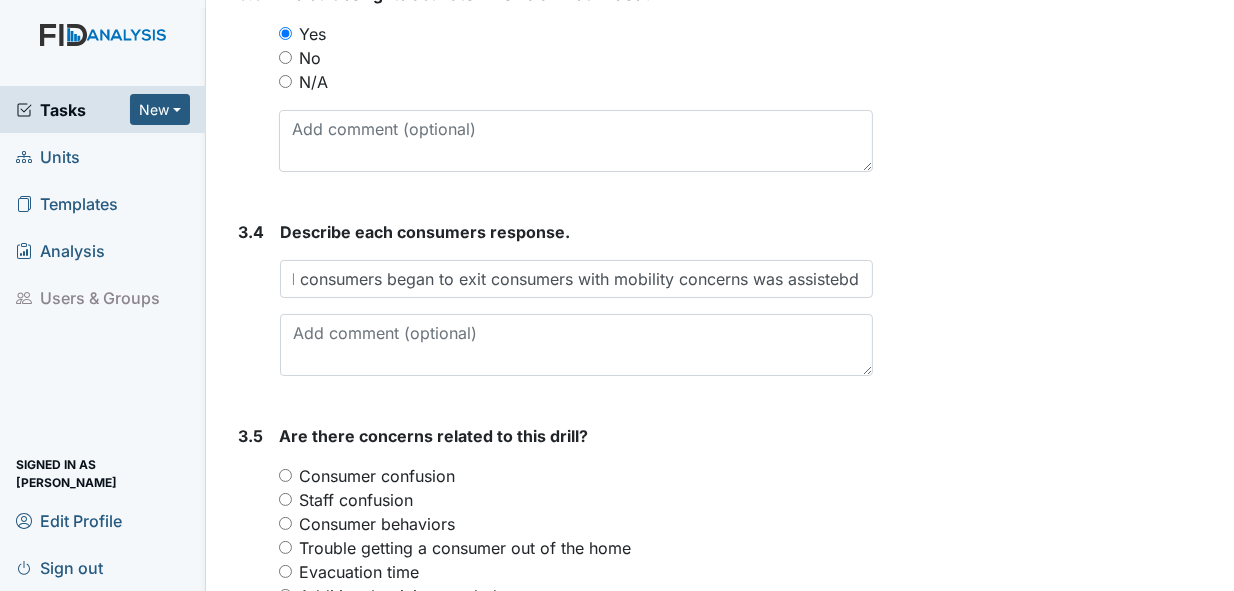 scroll, scrollTop: 0, scrollLeft: 0, axis: both 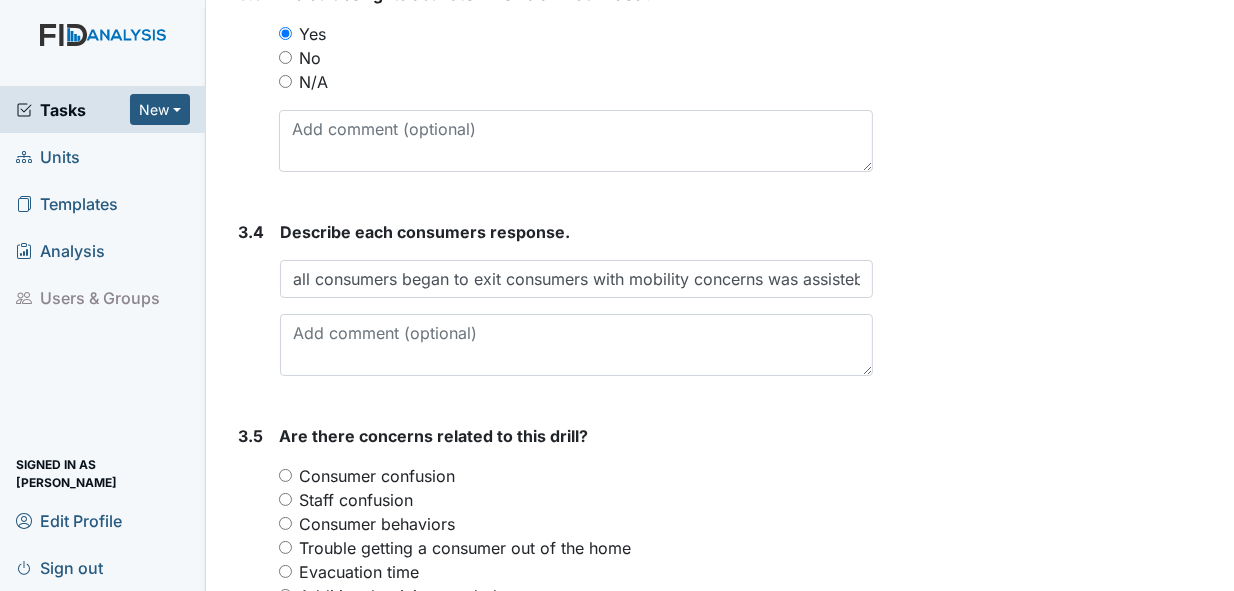 click on "Describe each consumers response.
all consumers began to exit consumers with mobility concerns was assistebd. by staff
This field is required." at bounding box center (577, 298) 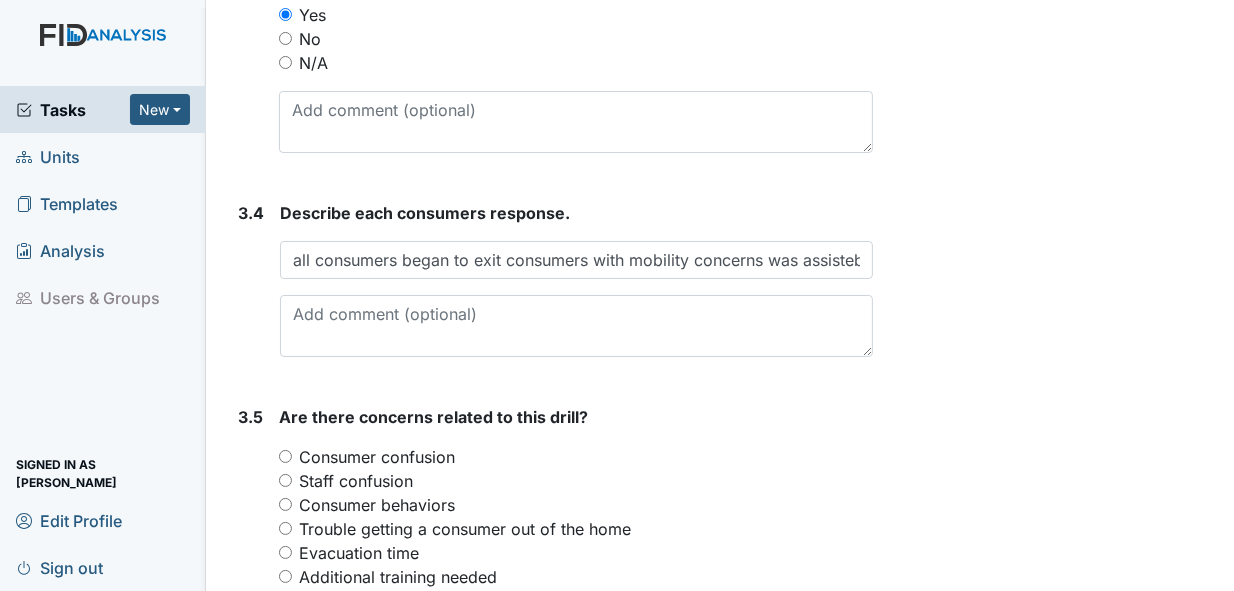 scroll, scrollTop: 2317, scrollLeft: 0, axis: vertical 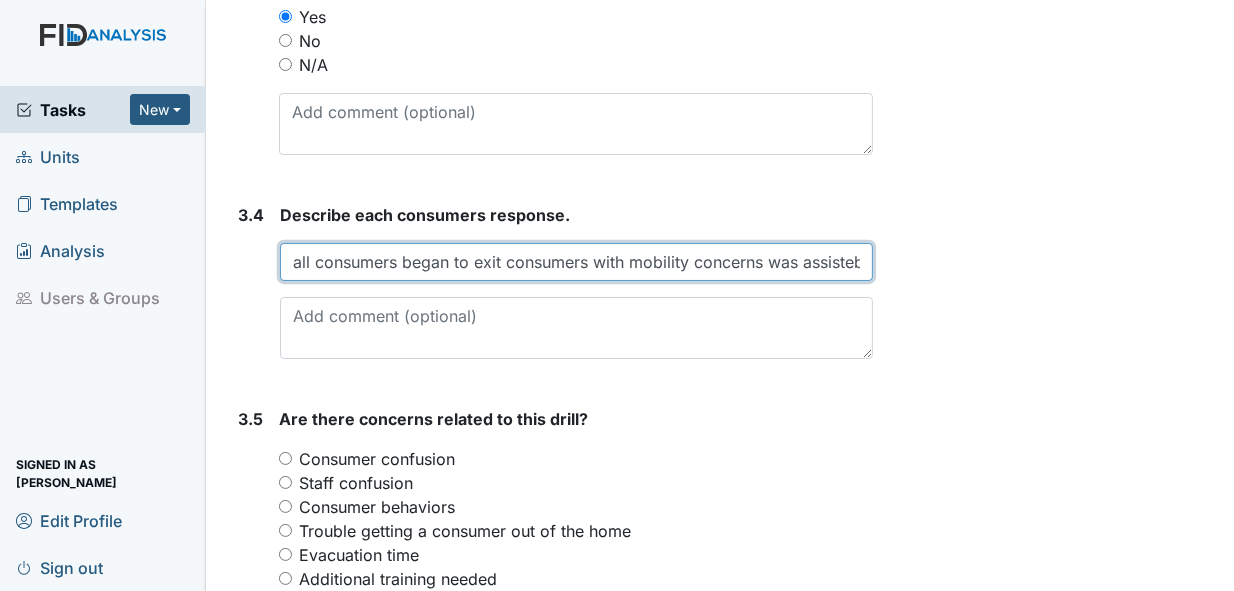 click on "all consumers began to exit consumers with mobility concerns was assistebd. by staff" at bounding box center [577, 262] 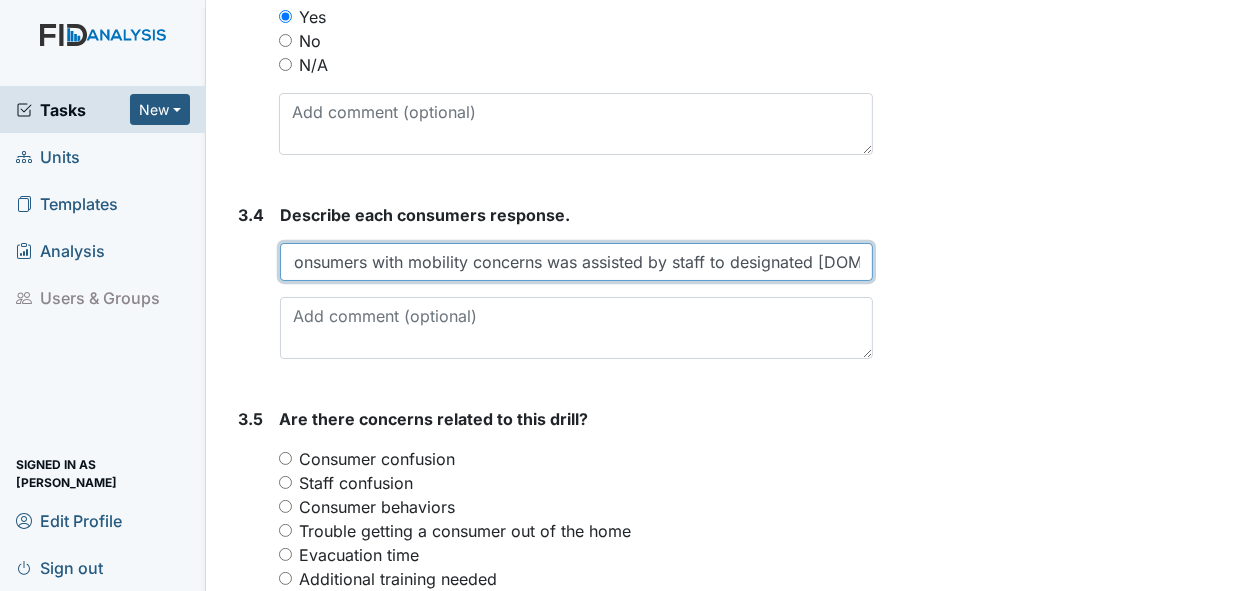 scroll, scrollTop: 0, scrollLeft: 227, axis: horizontal 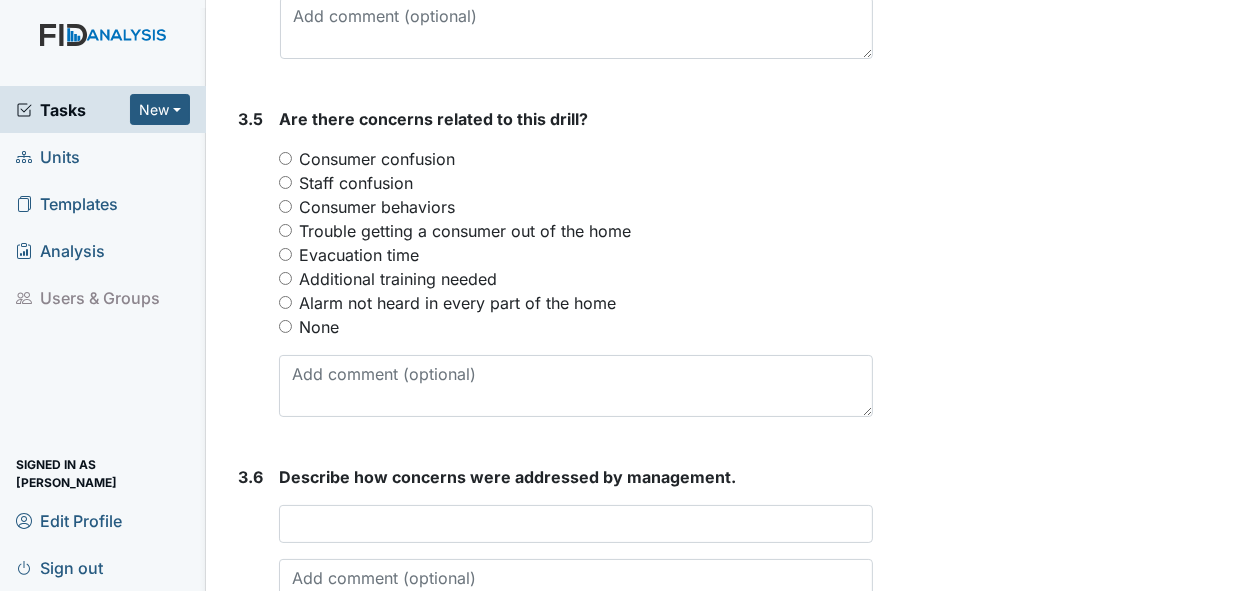 type on "all consumers began to exit consumers with mobility concerns was assisted by staff to designated area.bd. by staff" 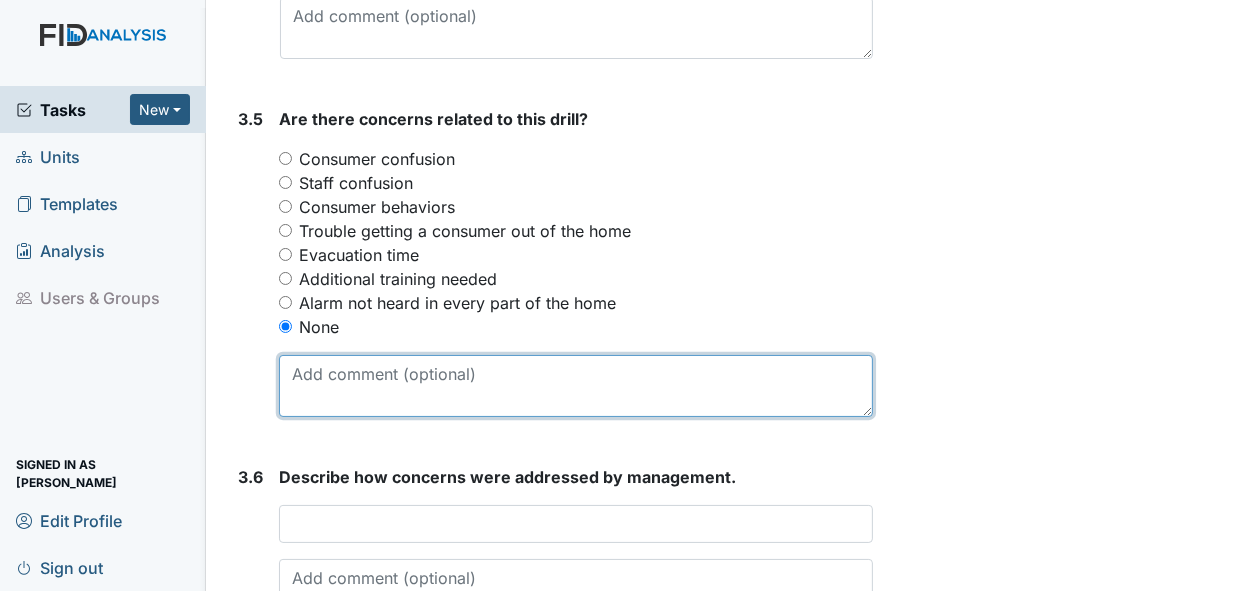 click at bounding box center [576, 386] 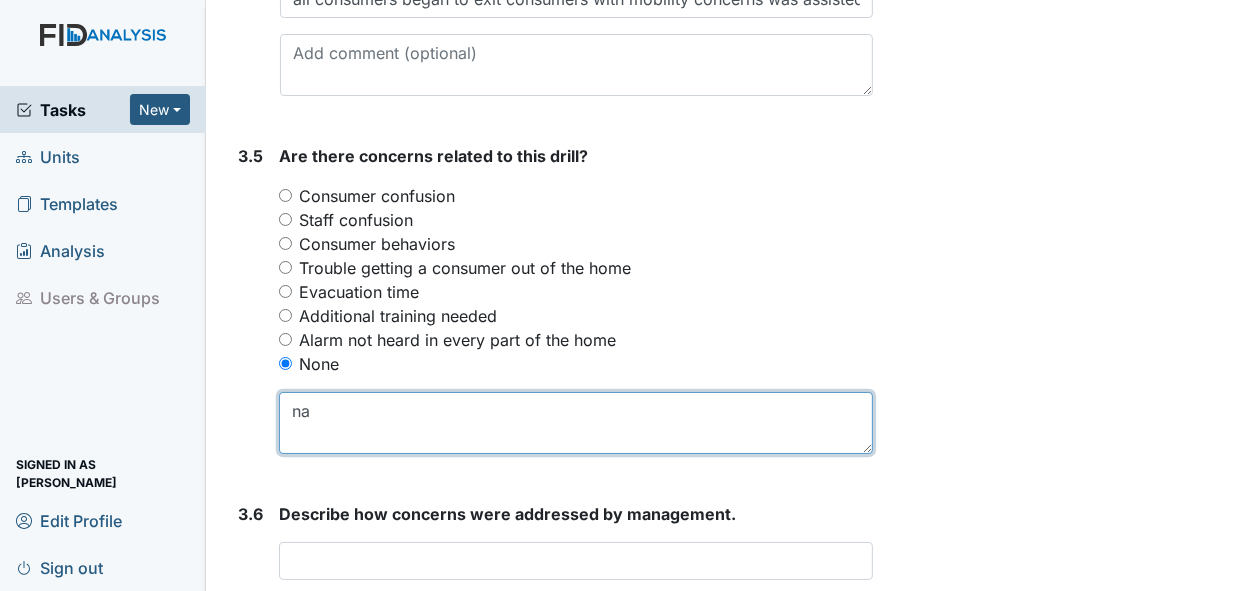 scroll, scrollTop: 2717, scrollLeft: 0, axis: vertical 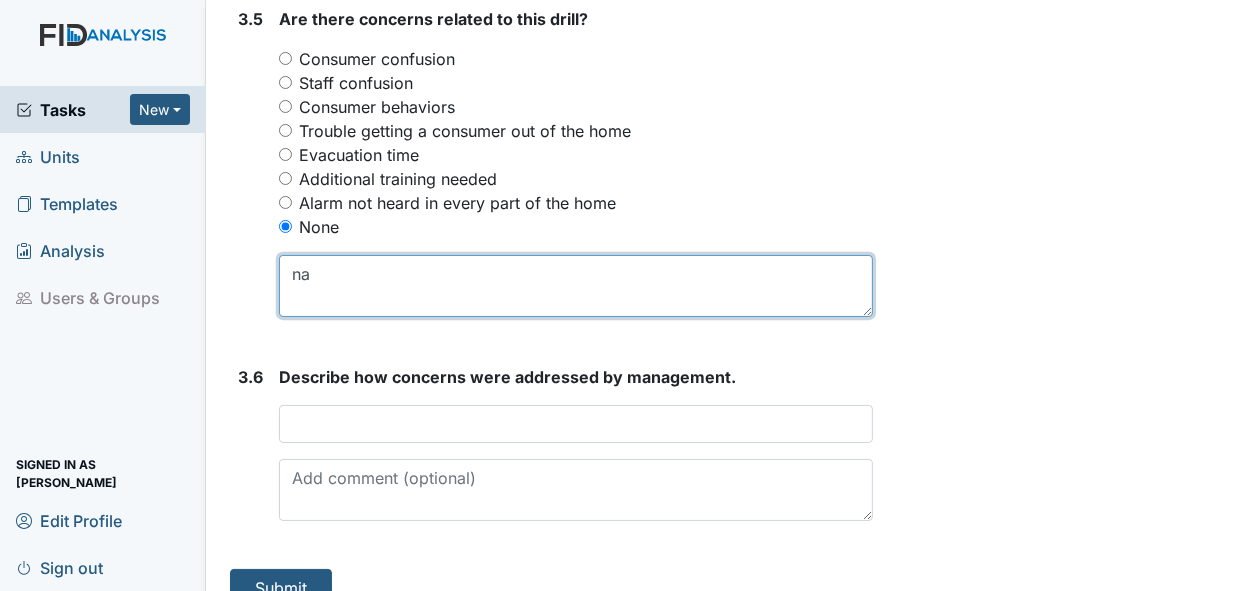 type on "na" 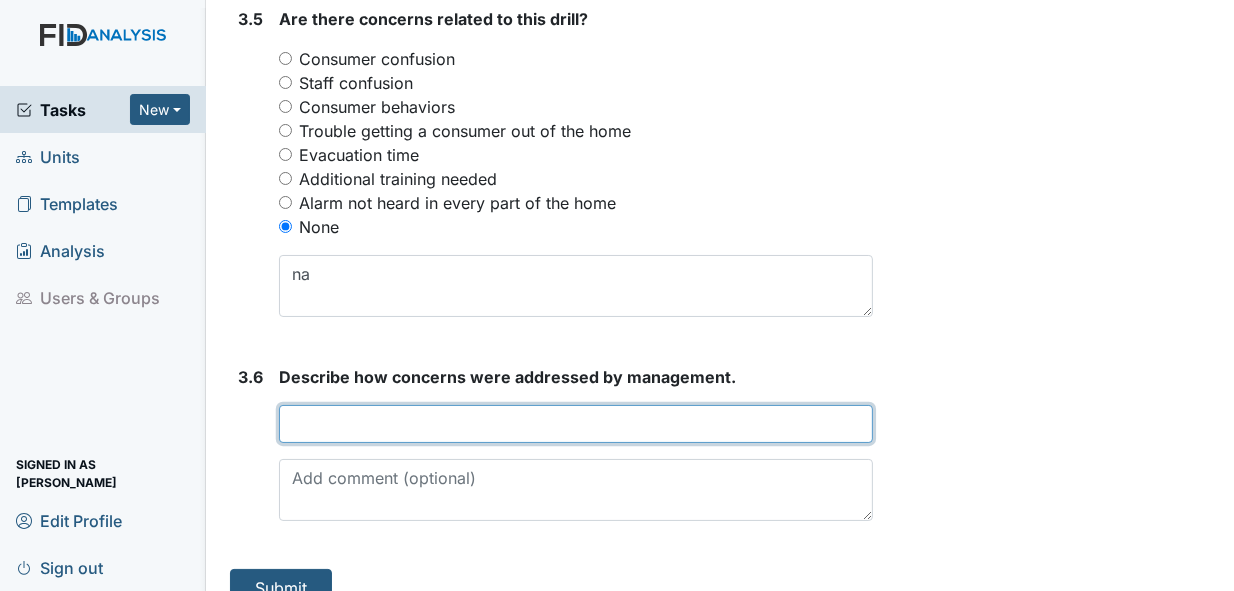 click at bounding box center [576, 424] 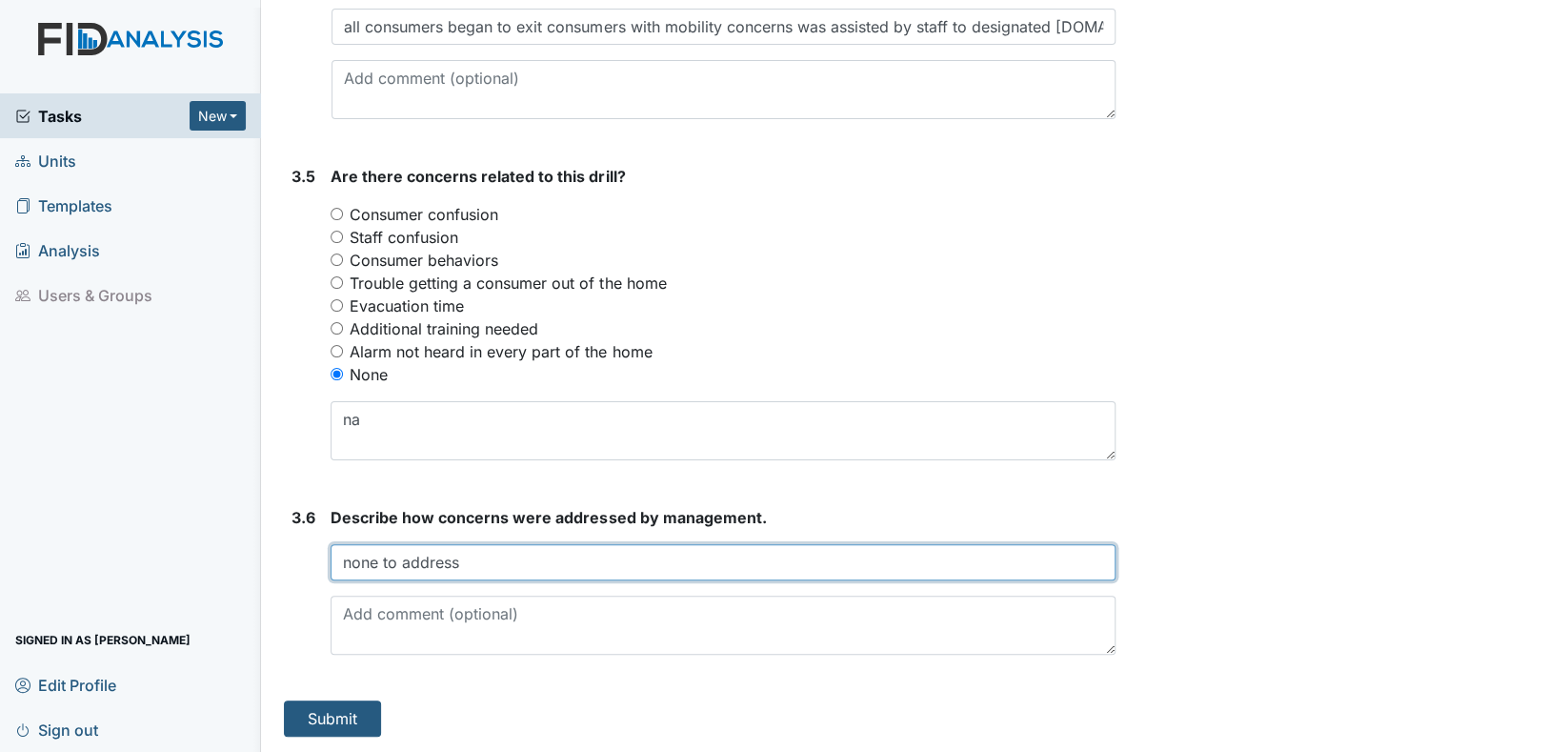scroll, scrollTop: 2381, scrollLeft: 0, axis: vertical 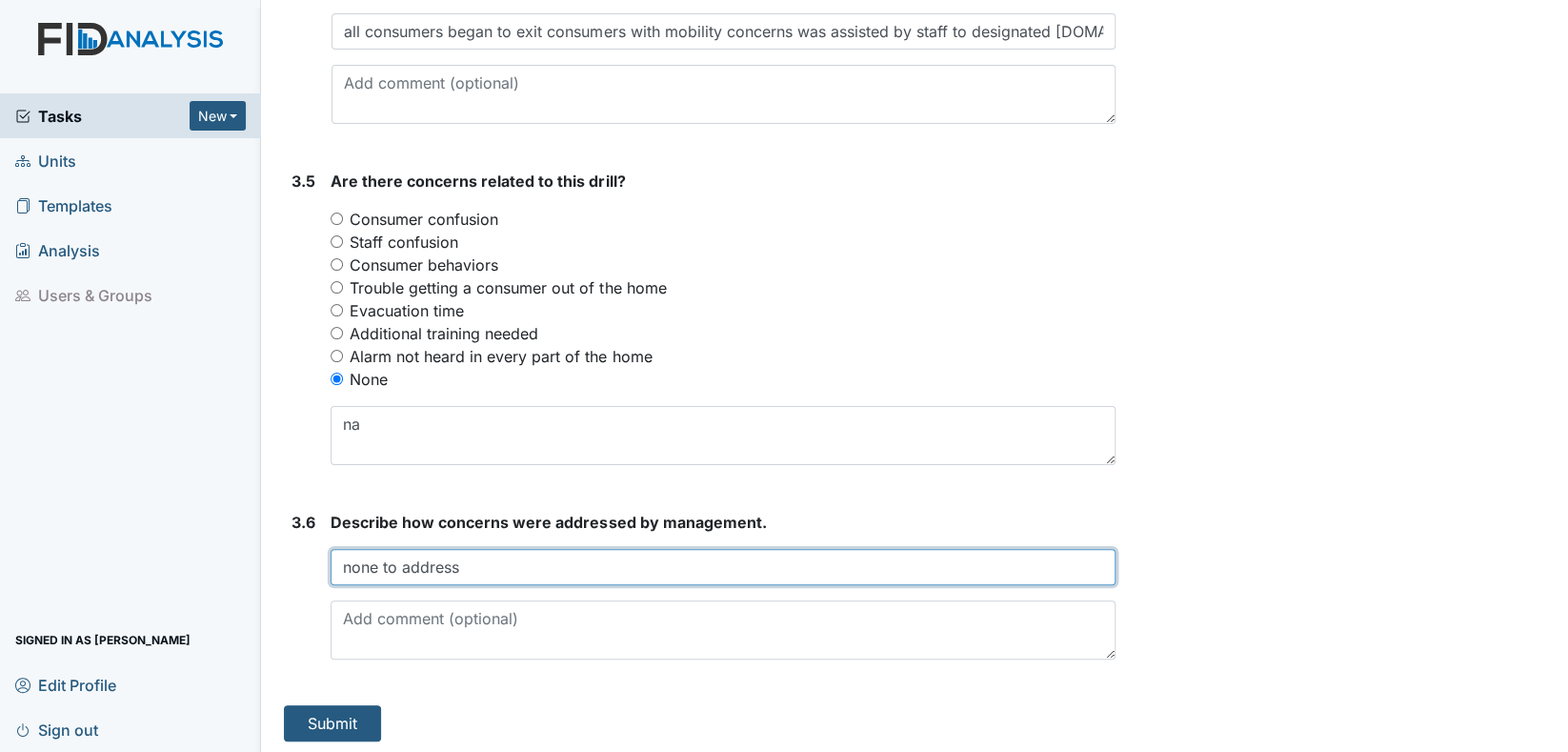 type on "none to address" 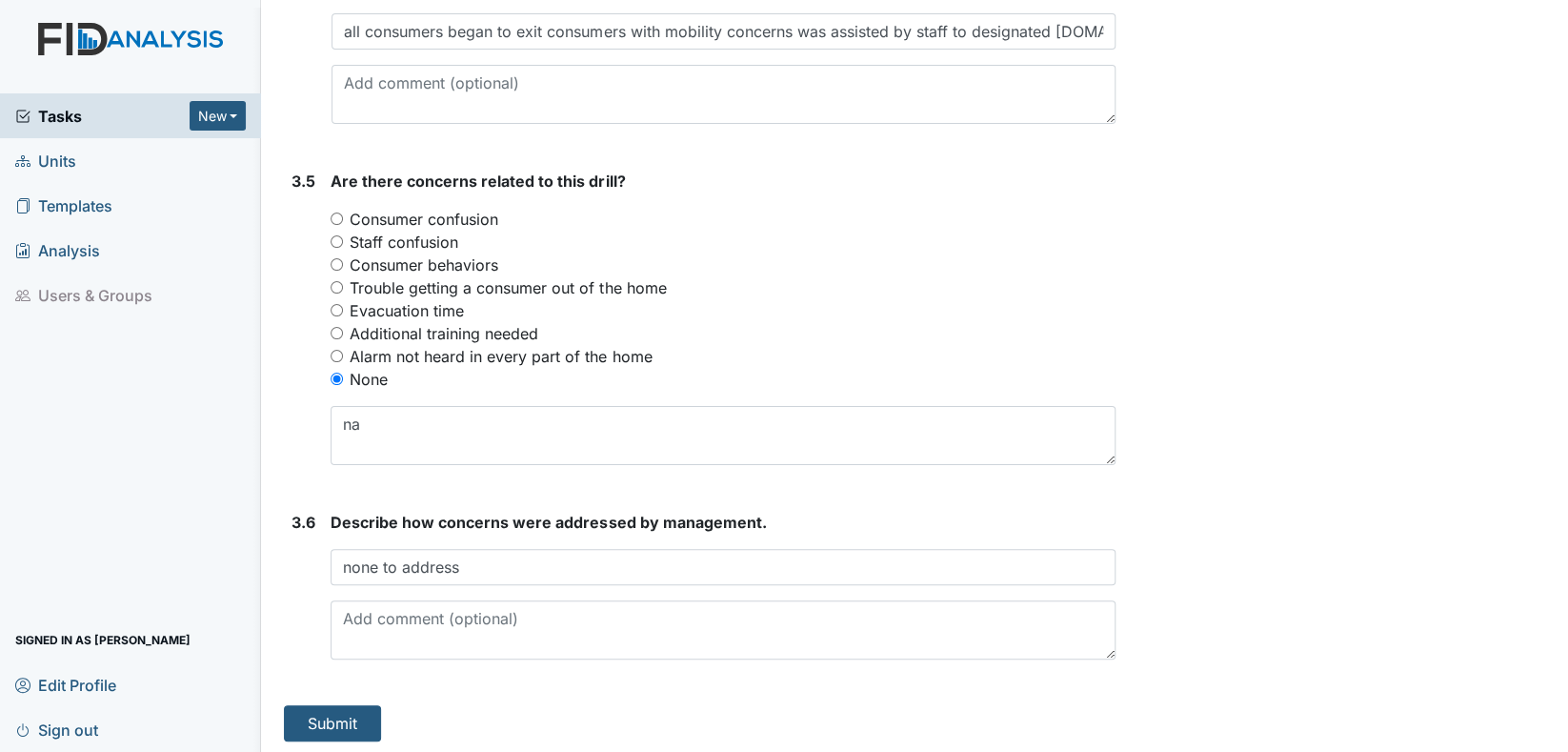 drag, startPoint x: 862, startPoint y: 4, endPoint x: 1007, endPoint y: 198, distance: 242.20033 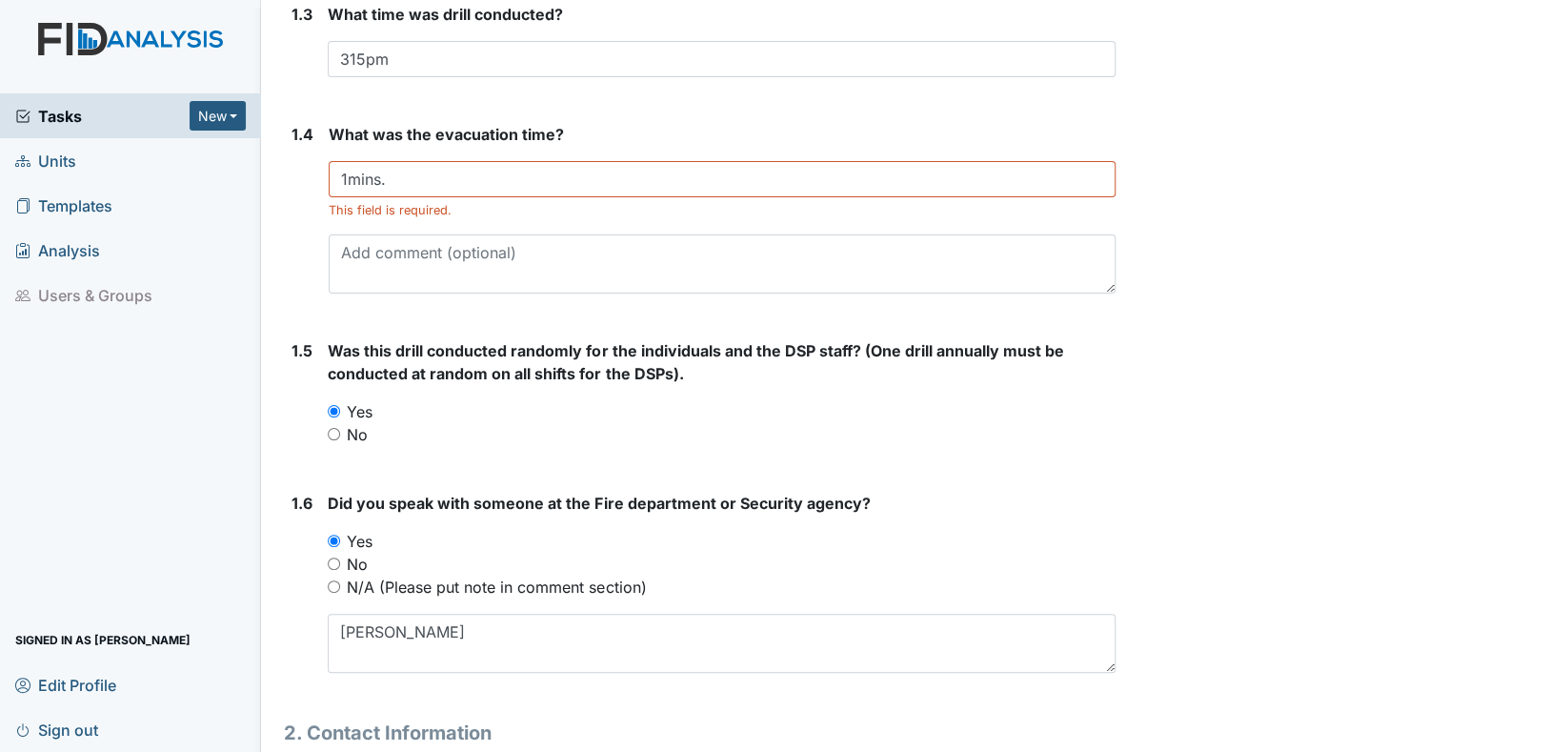 scroll, scrollTop: 475, scrollLeft: 0, axis: vertical 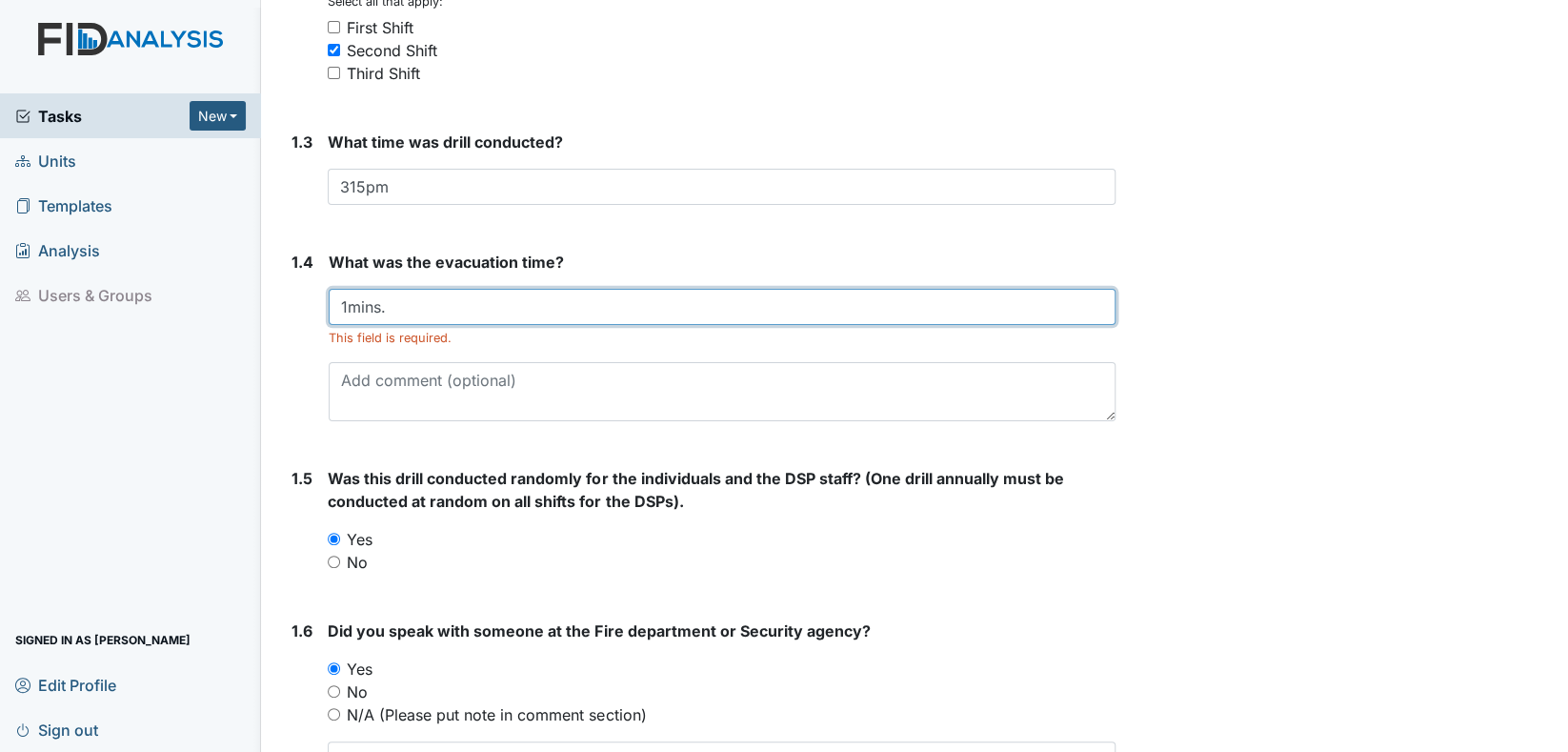click on "1mins." at bounding box center (721, 307) 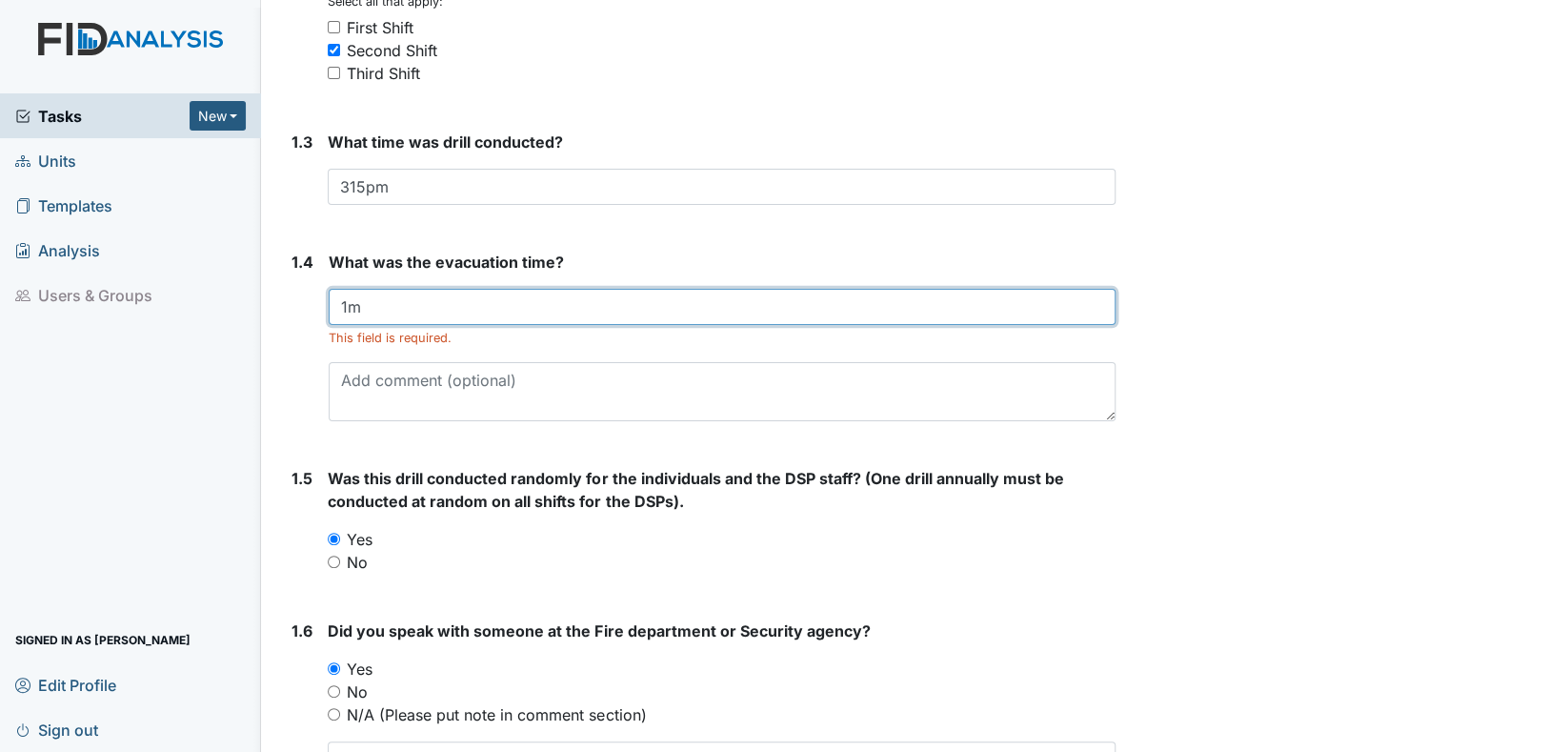 type on "1" 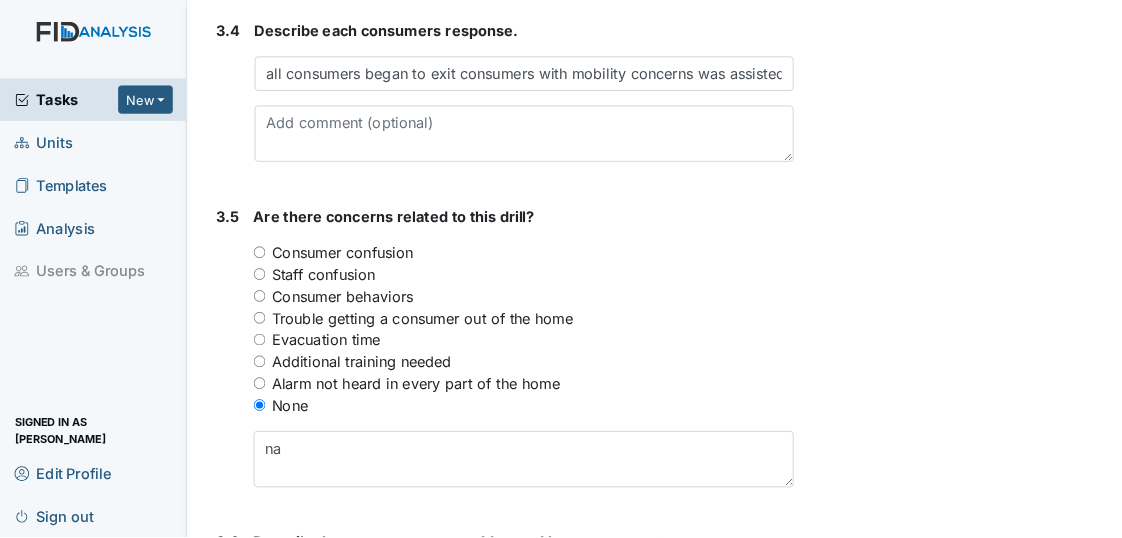 scroll, scrollTop: 2498, scrollLeft: 0, axis: vertical 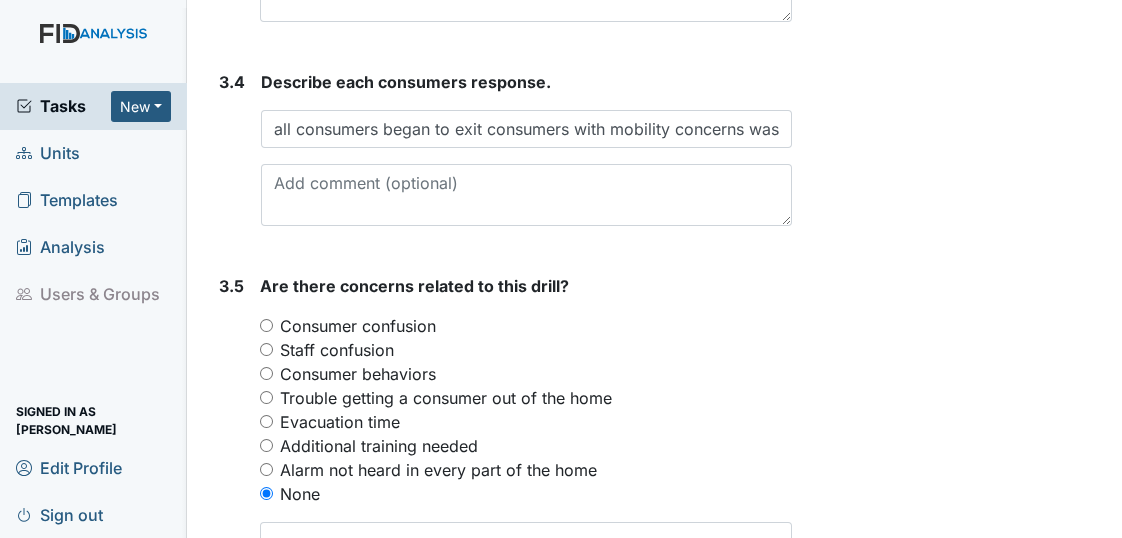 type on "315pm-317pm" 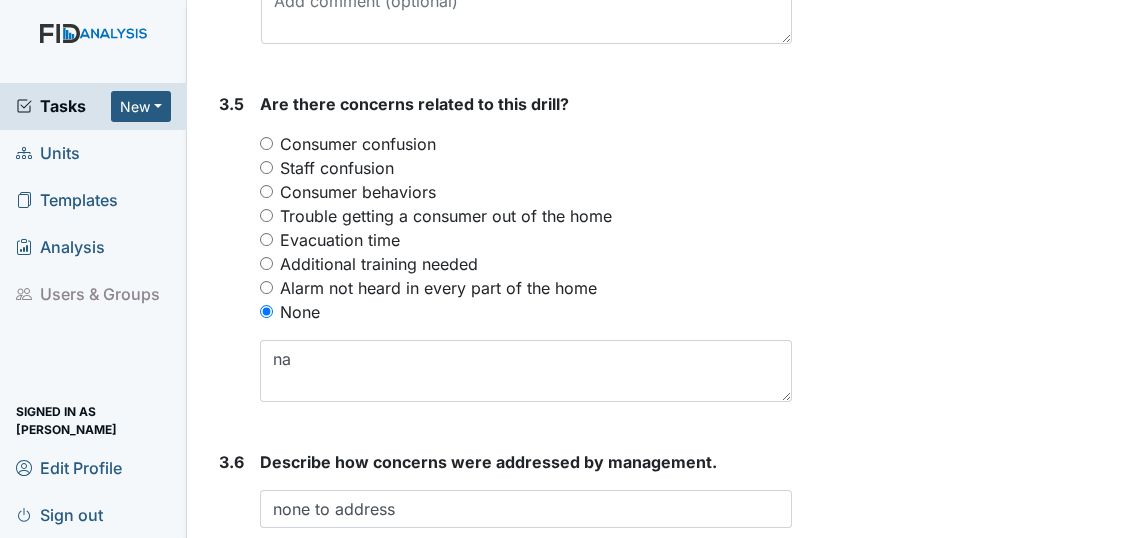 scroll, scrollTop: 2841, scrollLeft: 0, axis: vertical 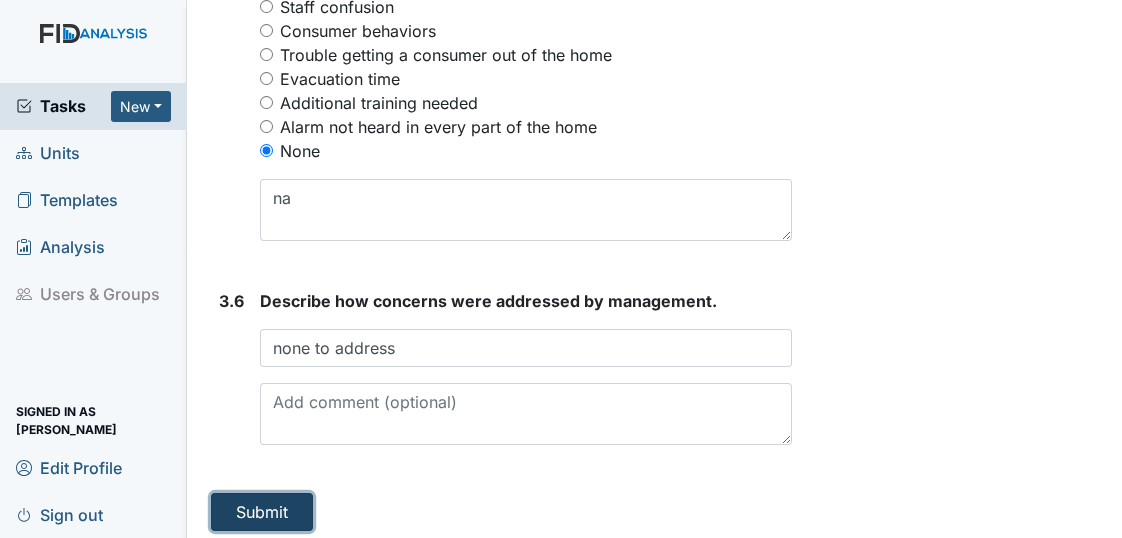 click on "Submit" at bounding box center (262, 512) 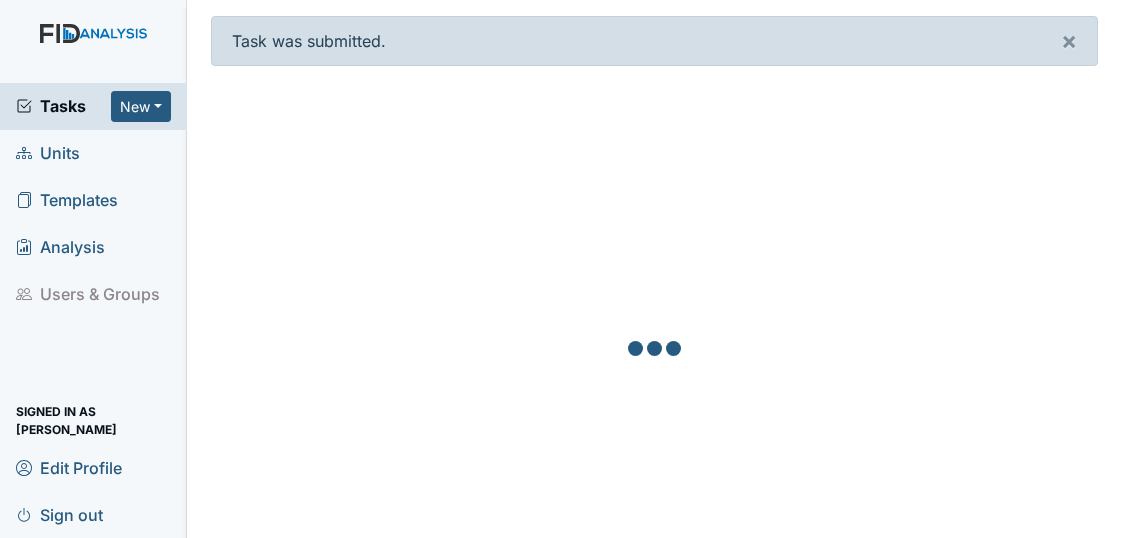 scroll, scrollTop: 0, scrollLeft: 0, axis: both 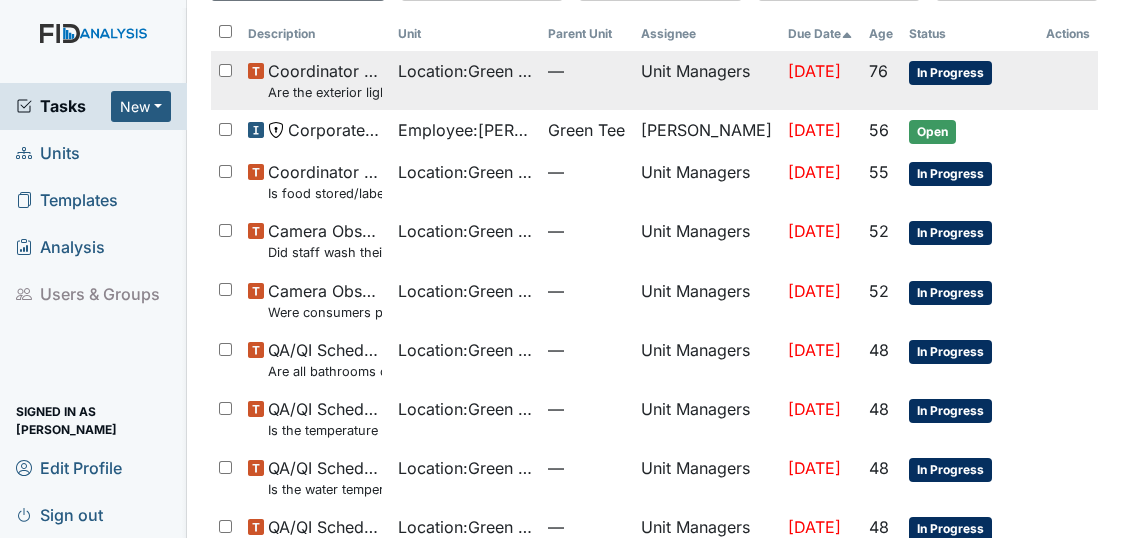 drag, startPoint x: 1046, startPoint y: 1, endPoint x: 765, endPoint y: 83, distance: 292.72 